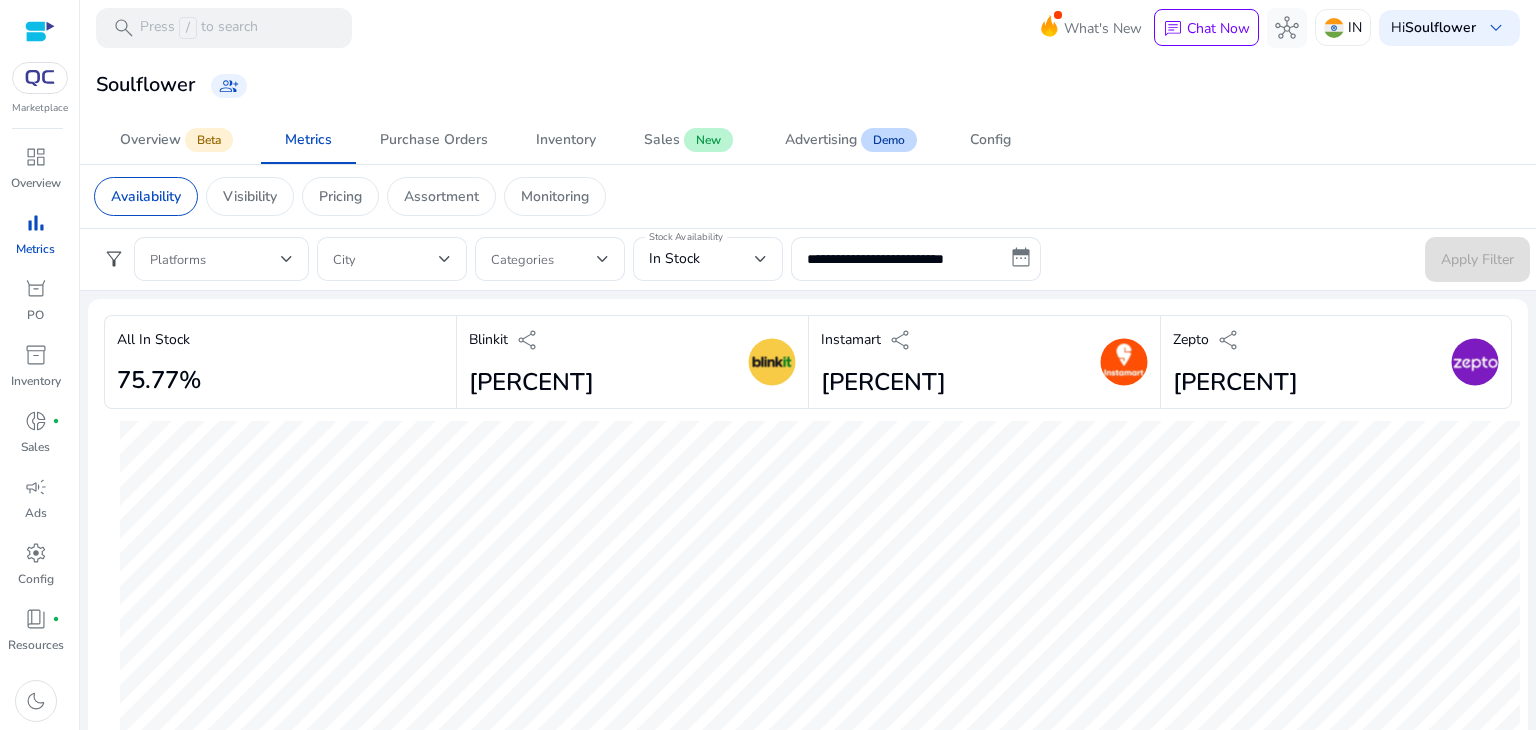 scroll, scrollTop: 0, scrollLeft: 0, axis: both 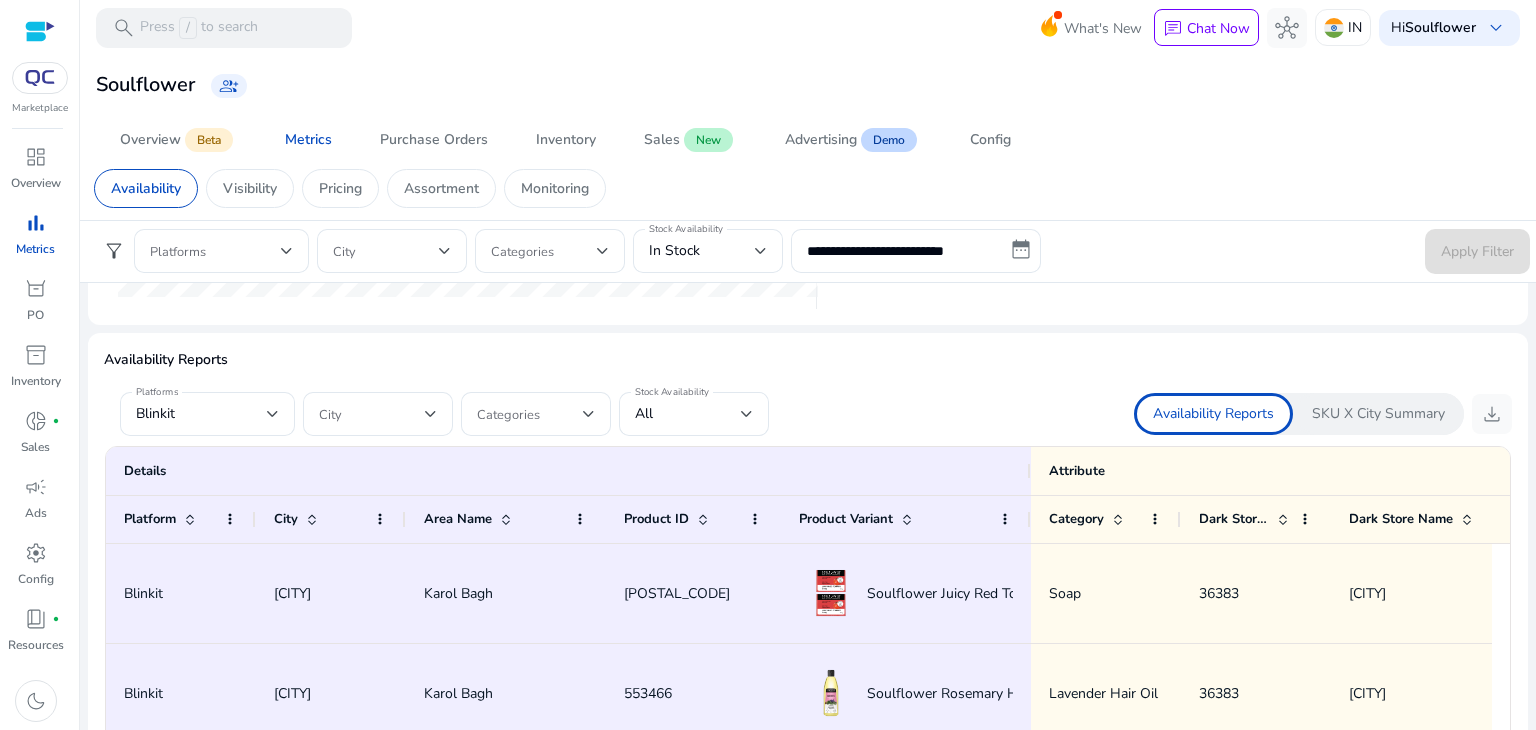 click on "SKU X City Summary" 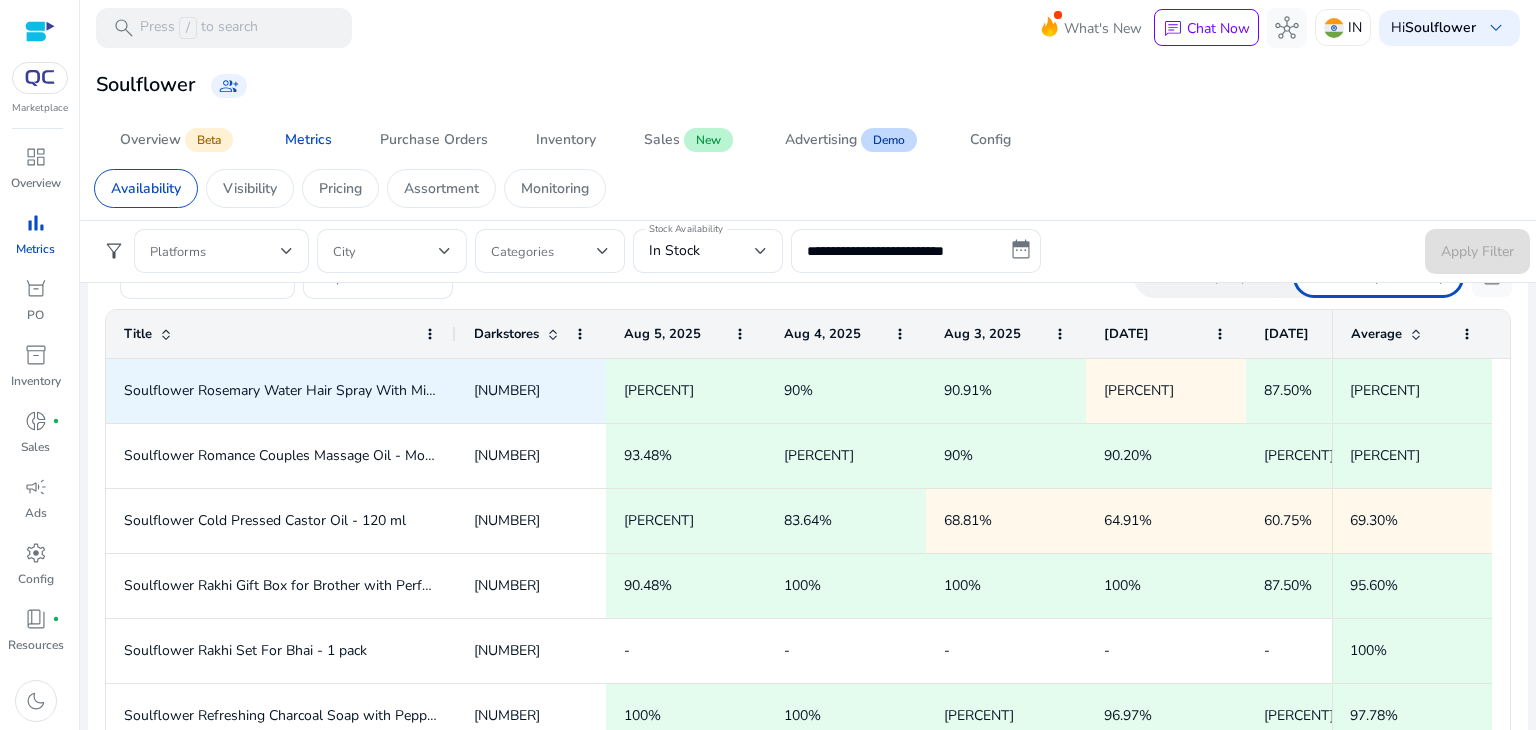 scroll, scrollTop: 1124, scrollLeft: 0, axis: vertical 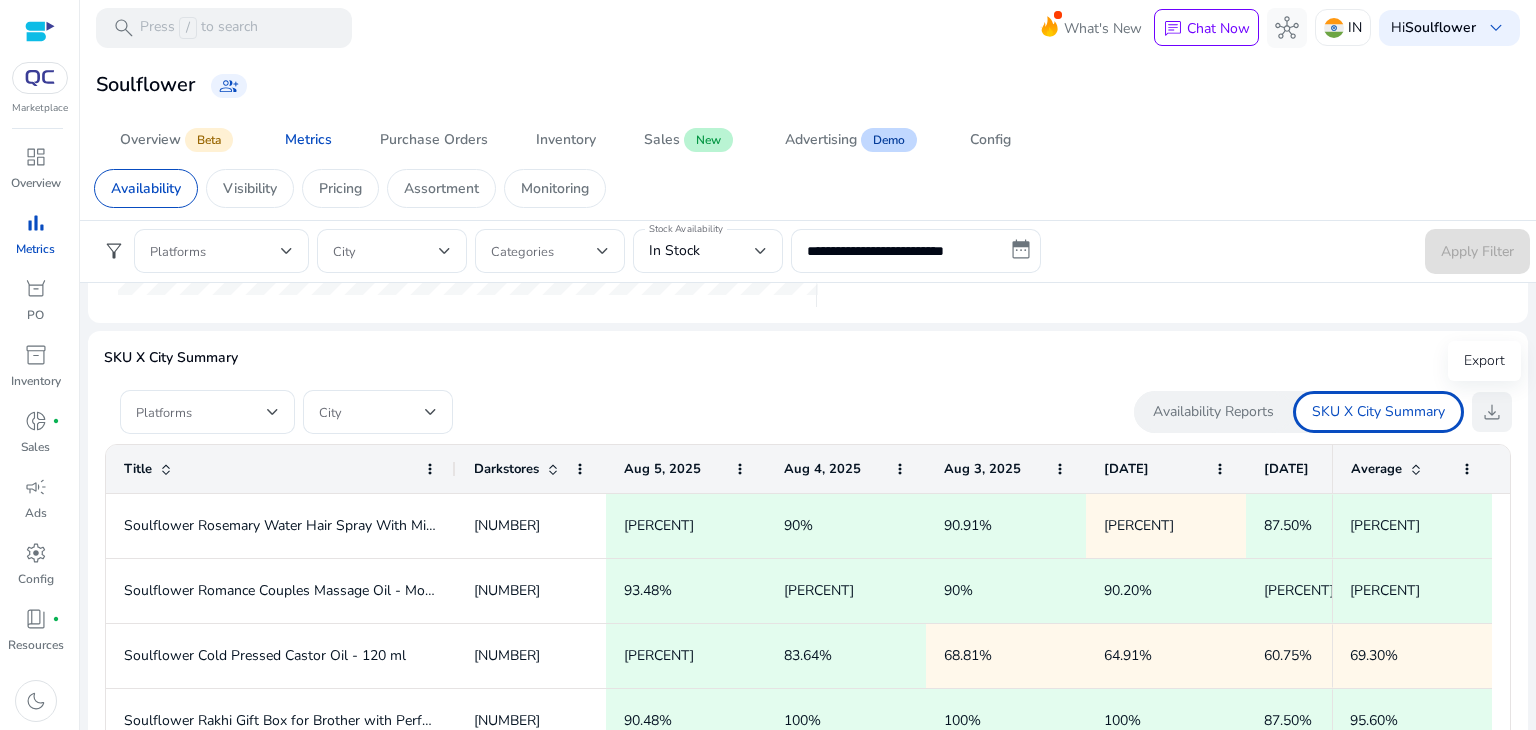 click on "download" 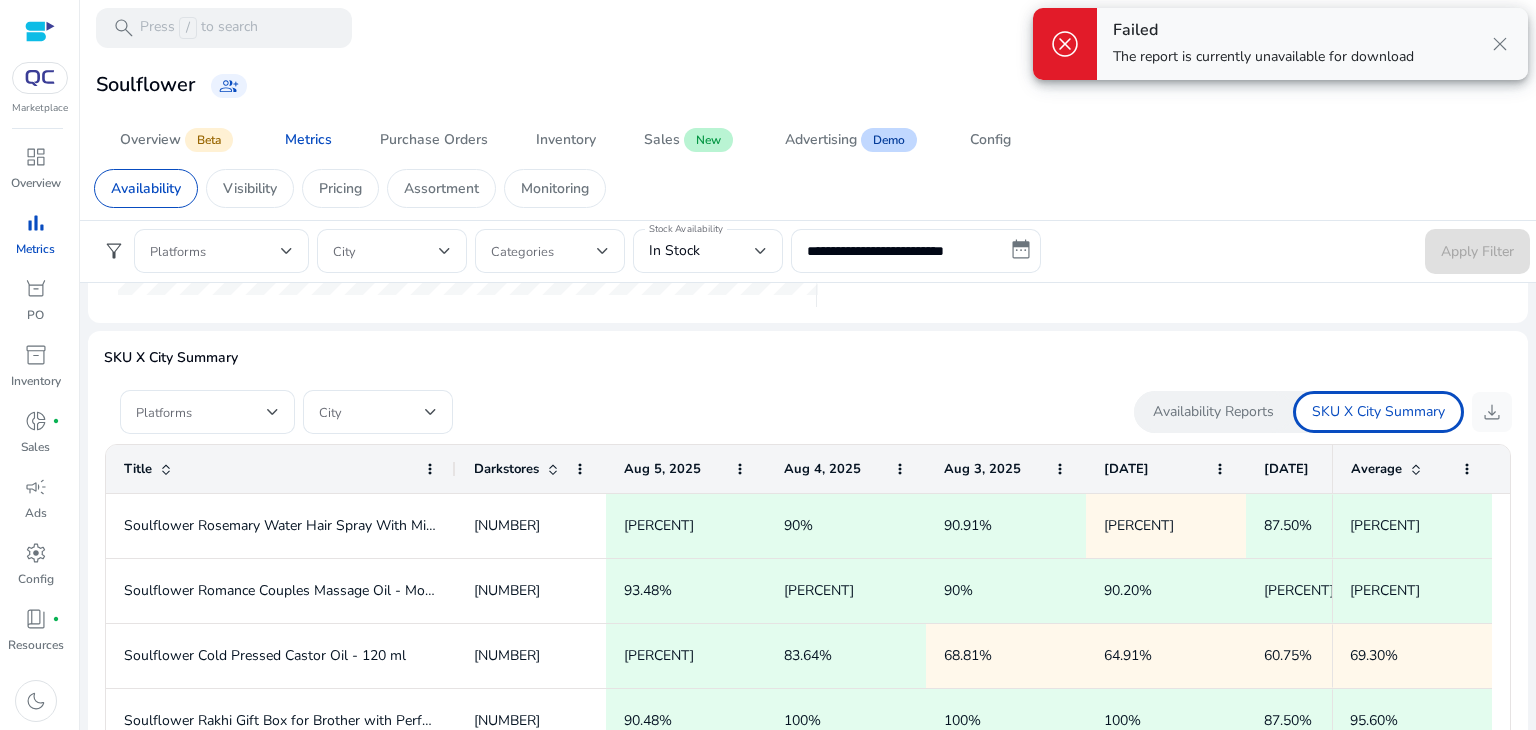 scroll, scrollTop: 1336, scrollLeft: 0, axis: vertical 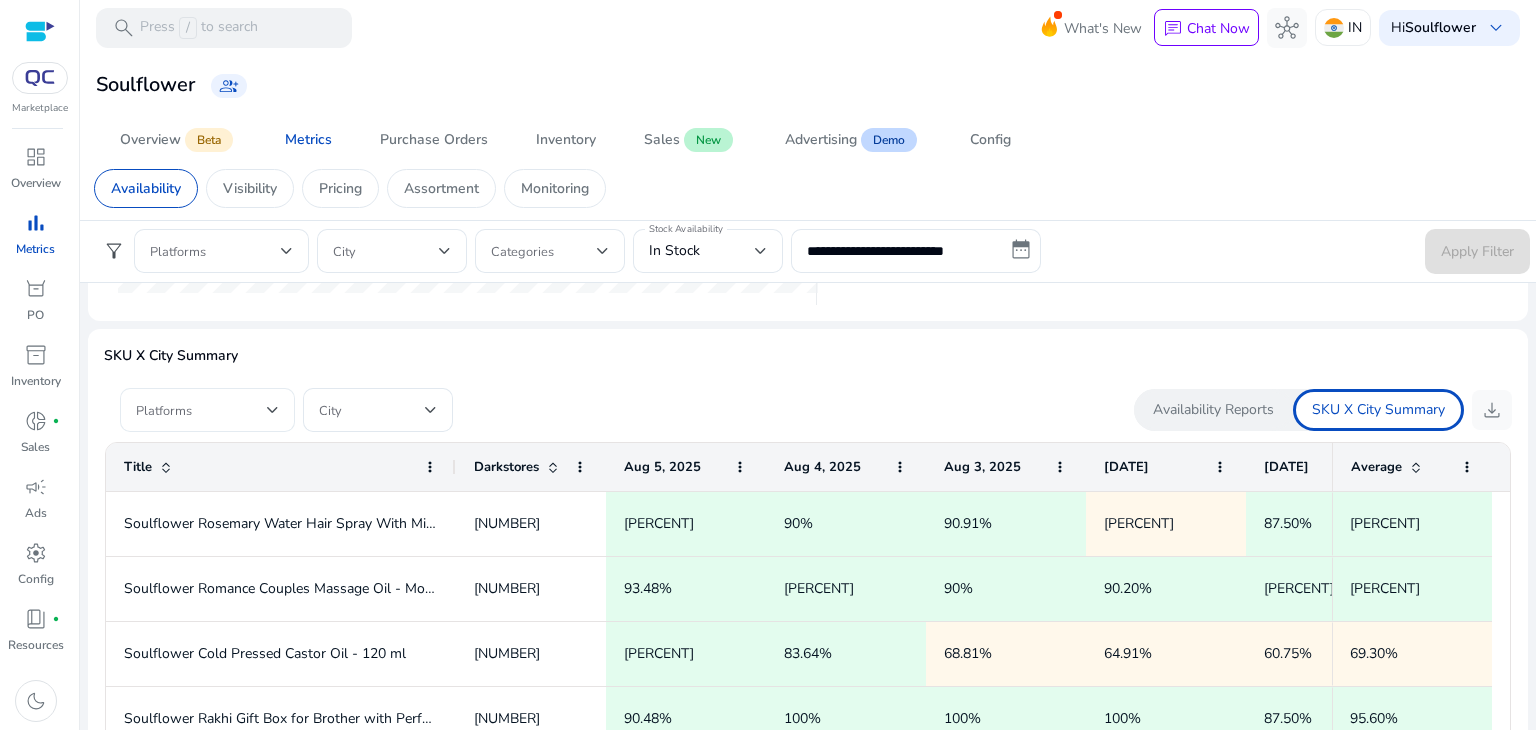 click at bounding box center [201, 410] 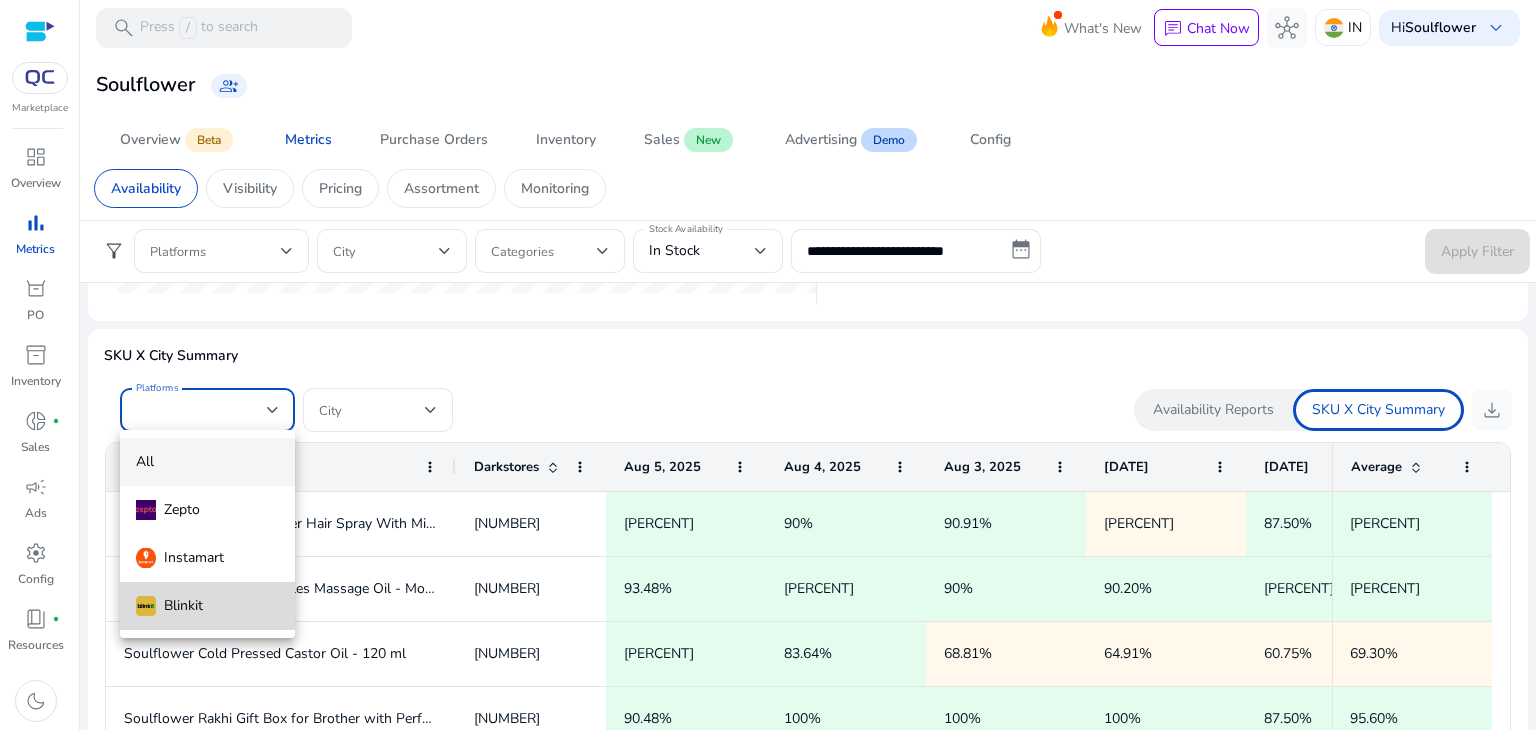click on "Blinkit" at bounding box center (207, 606) 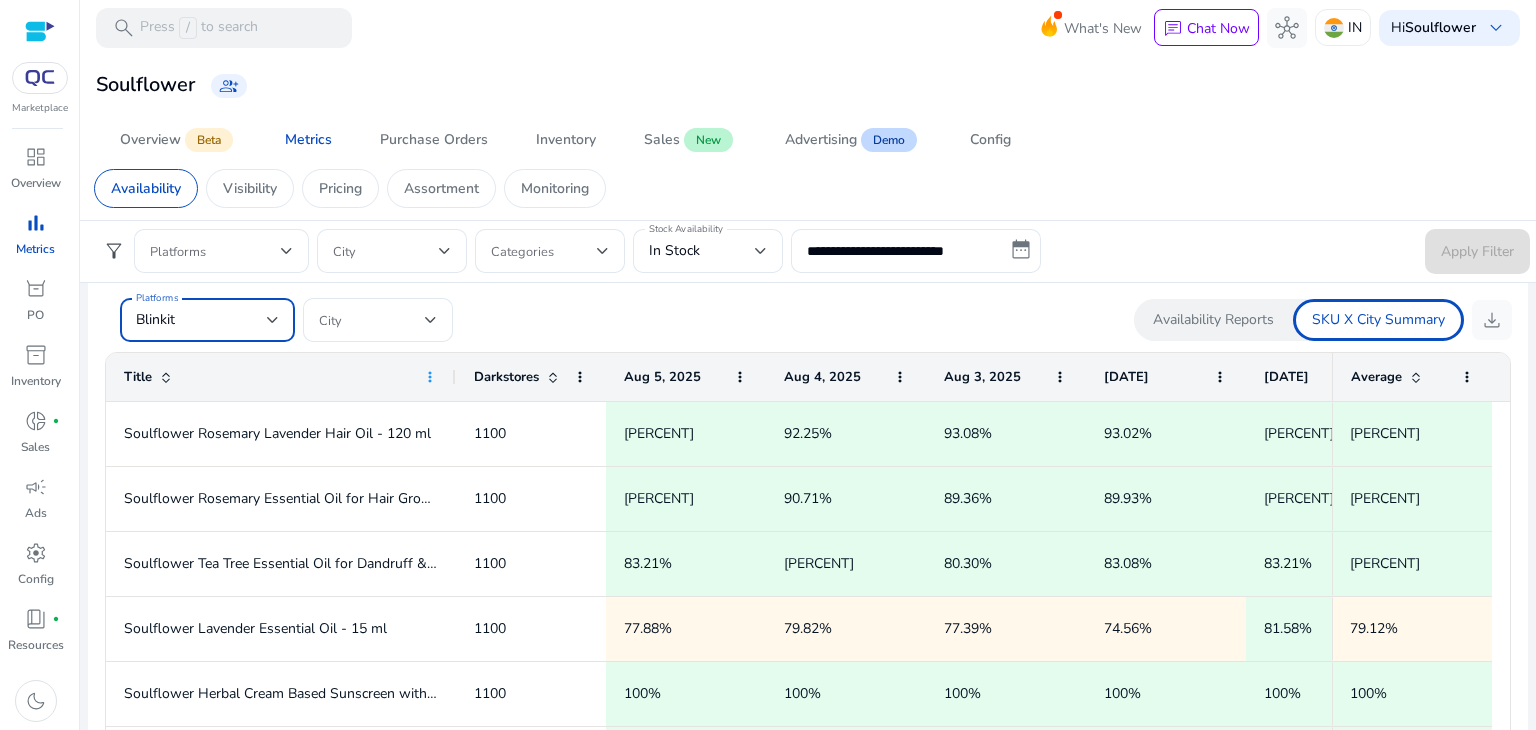 click 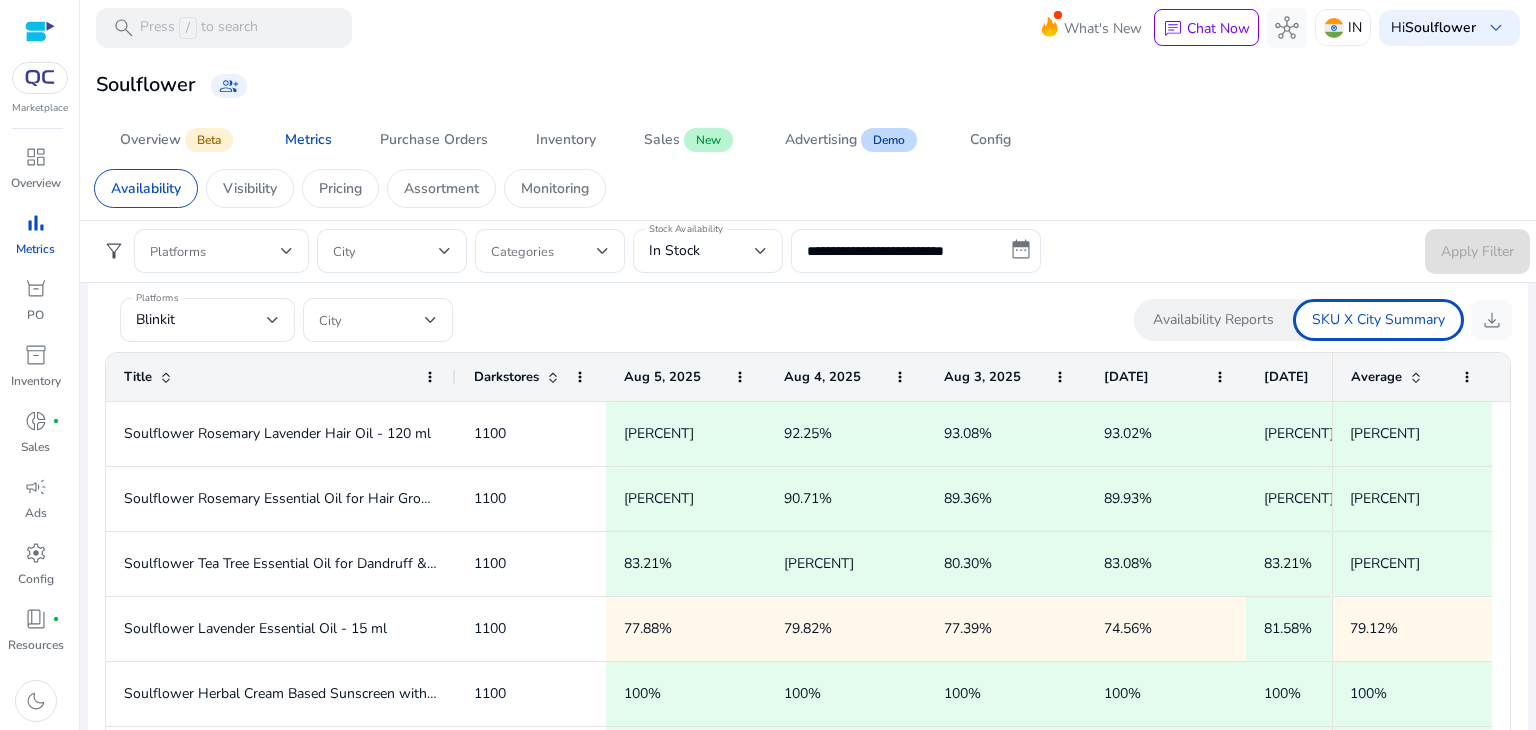 click on "Title" 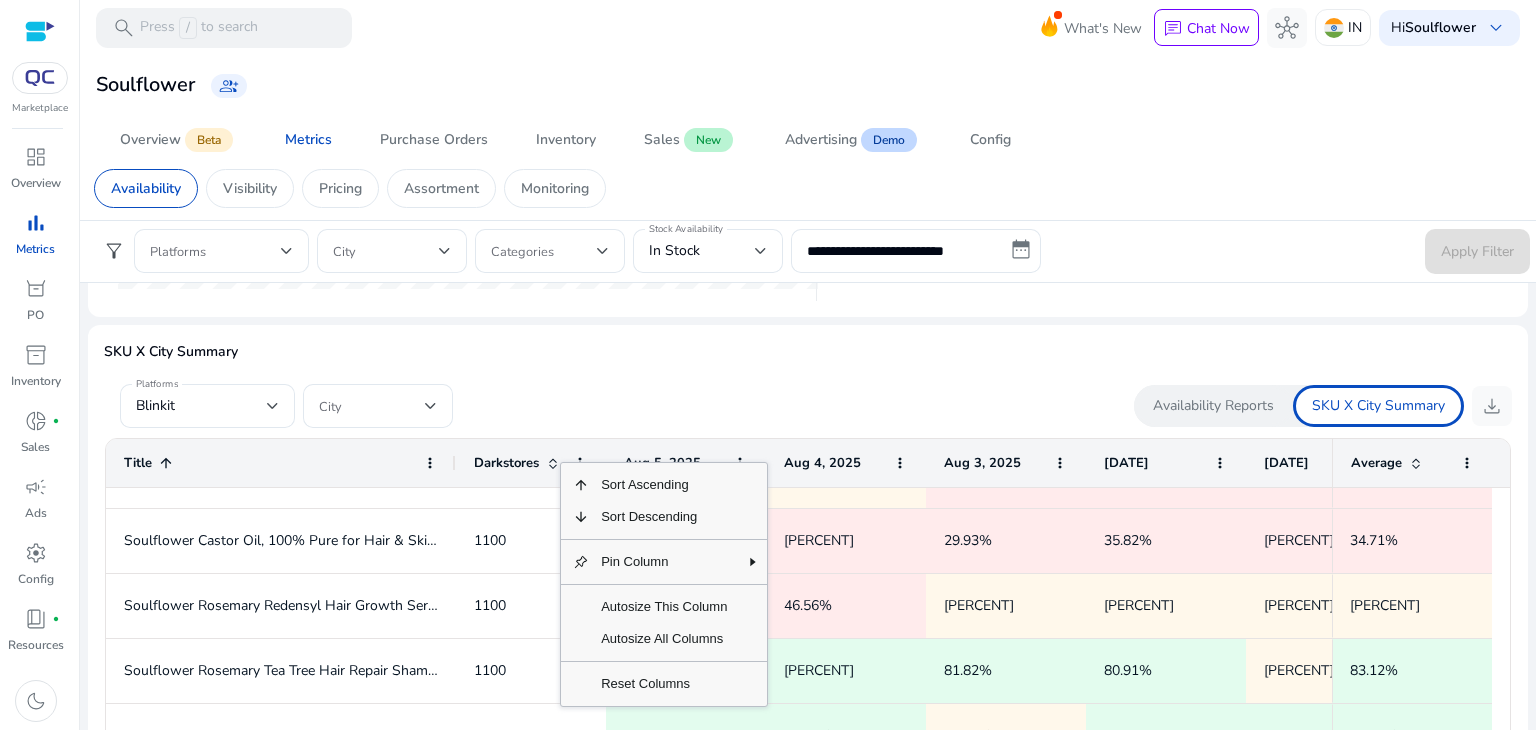 click on "Sort Ascending Sort Descending
Pin Column
Autosize This Column Autosize All Columns
Reset Columns" 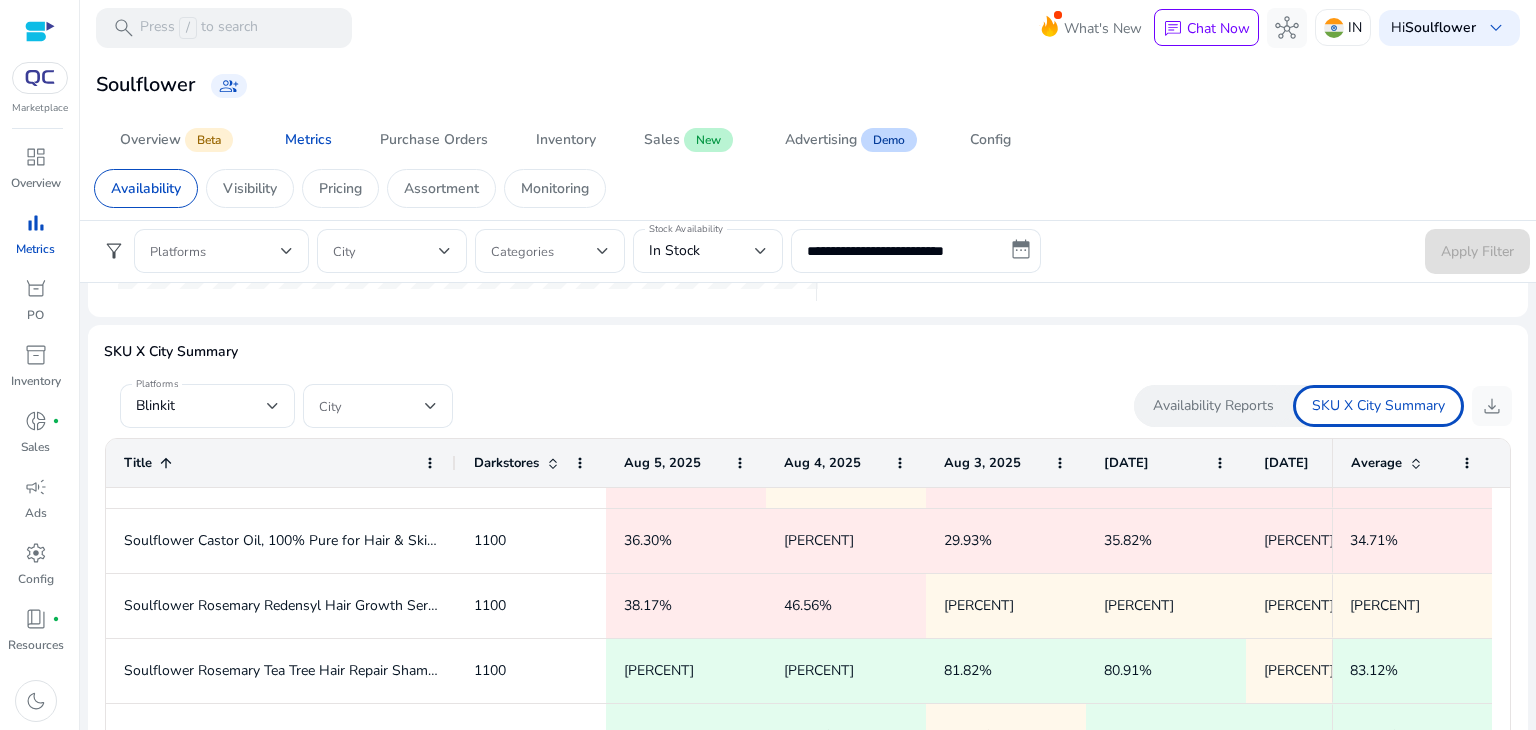 click 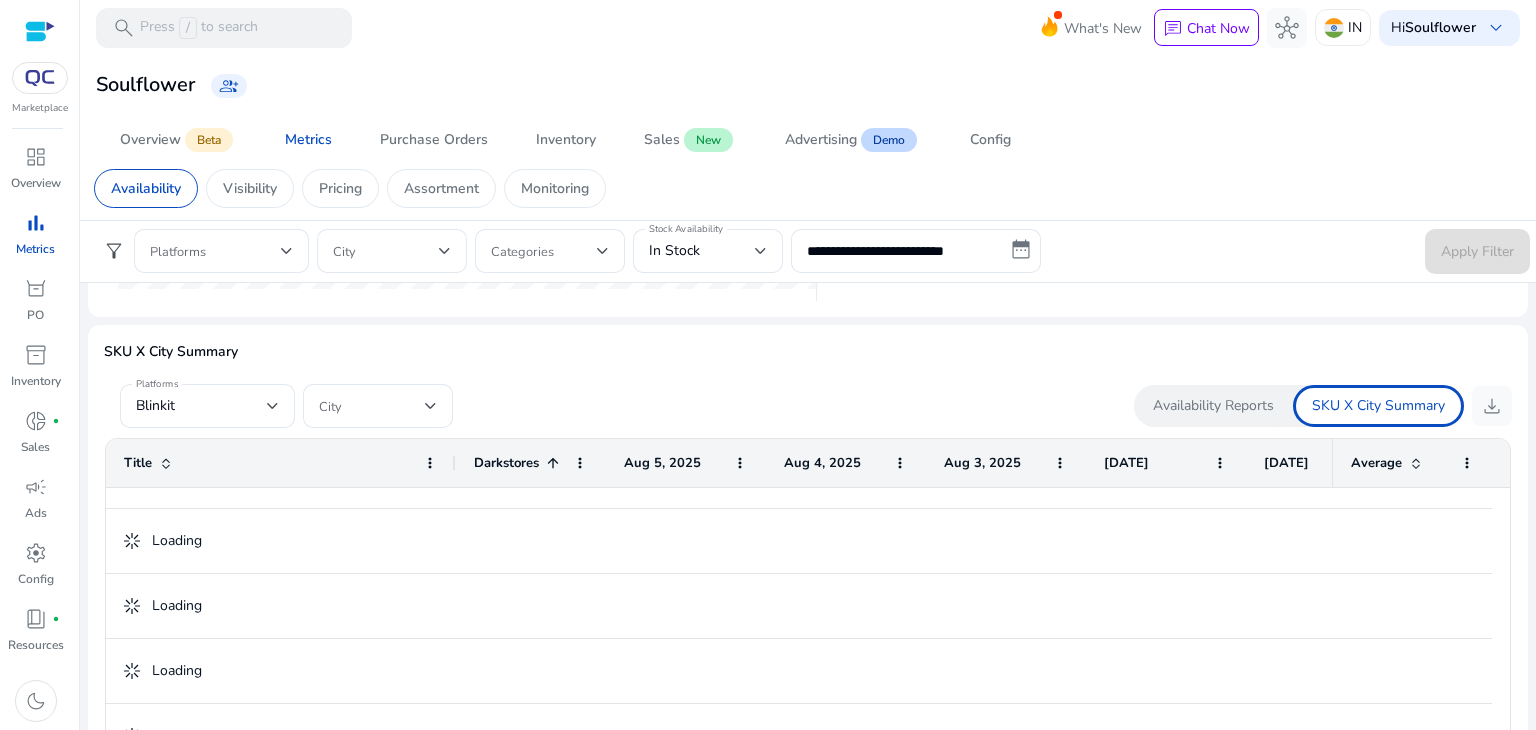 click 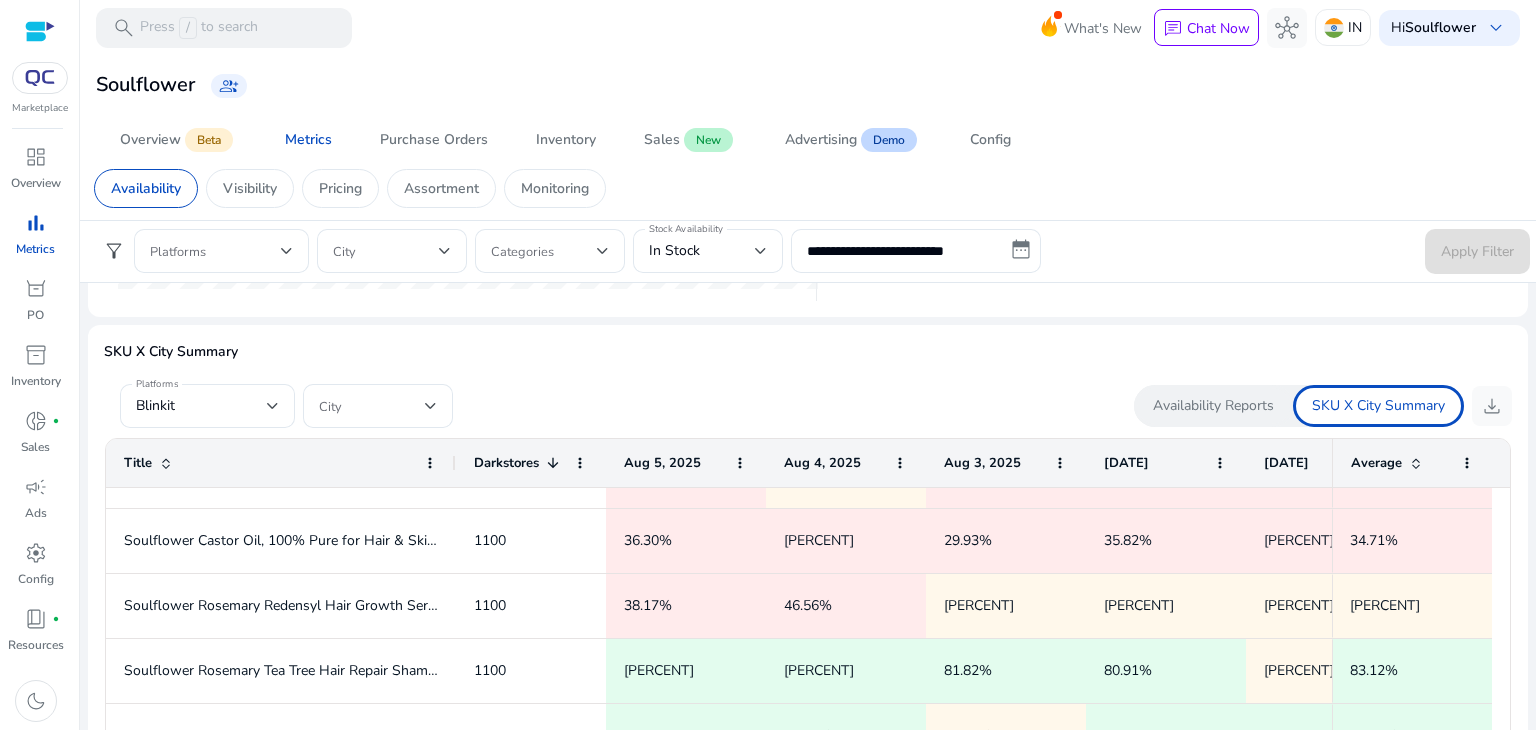 click 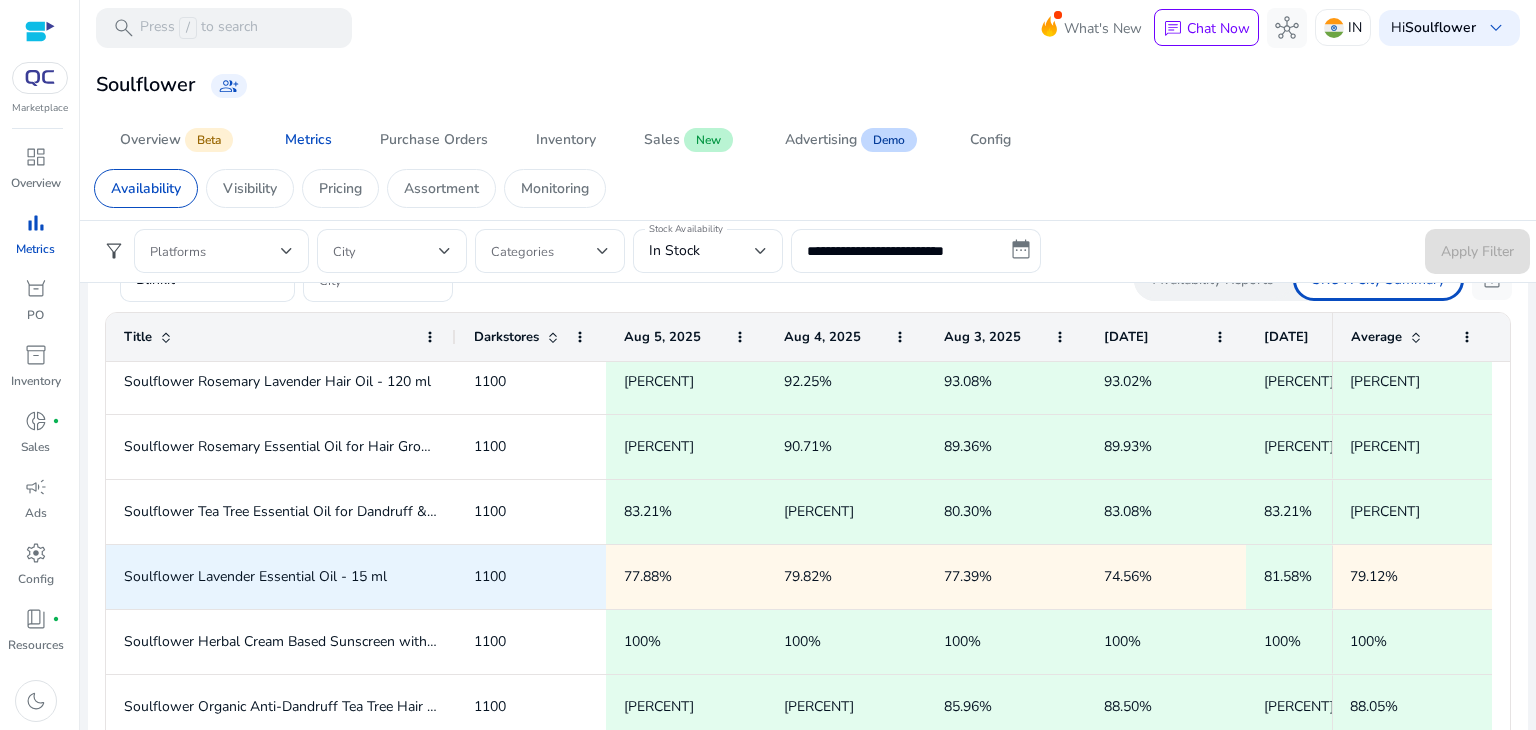 scroll, scrollTop: 75, scrollLeft: 0, axis: vertical 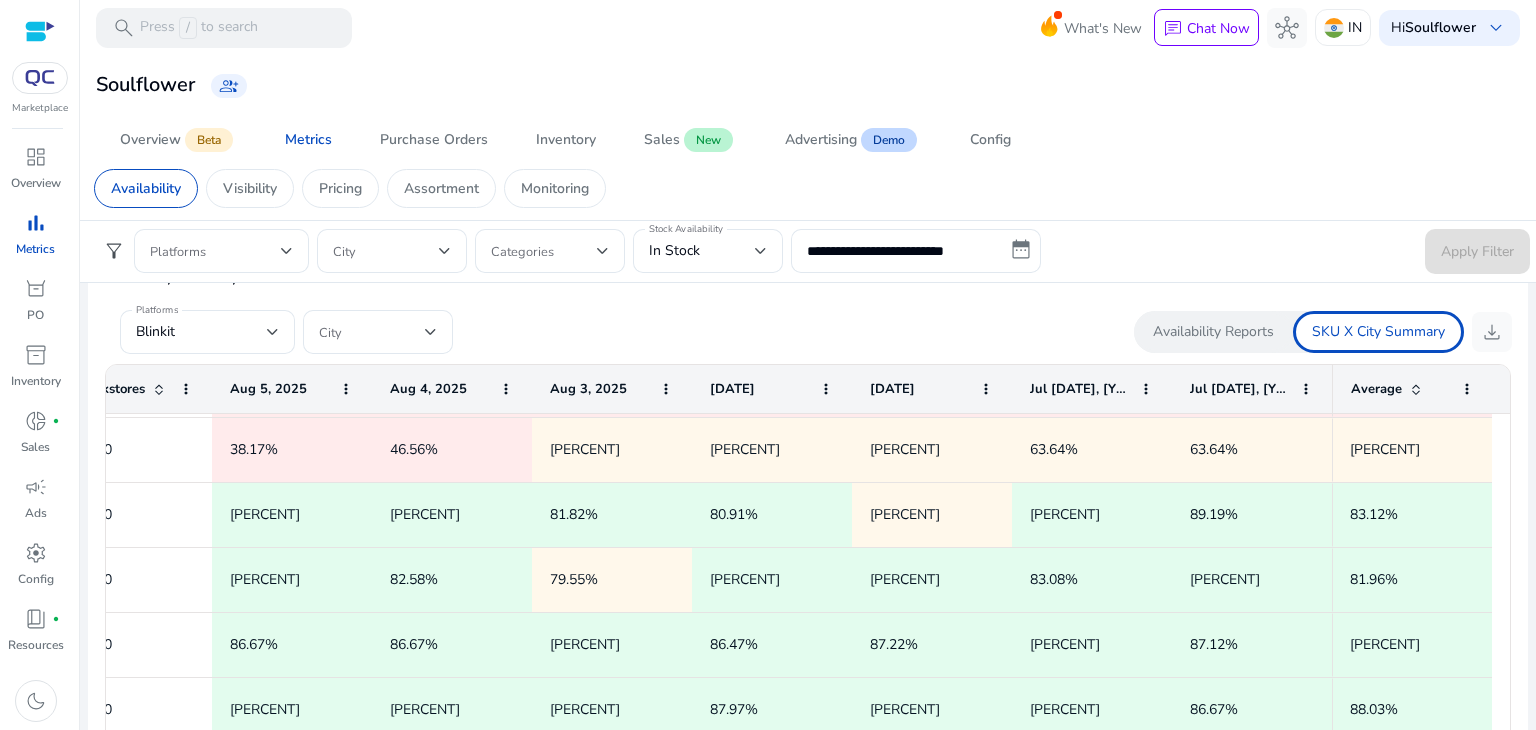 click on "Average" 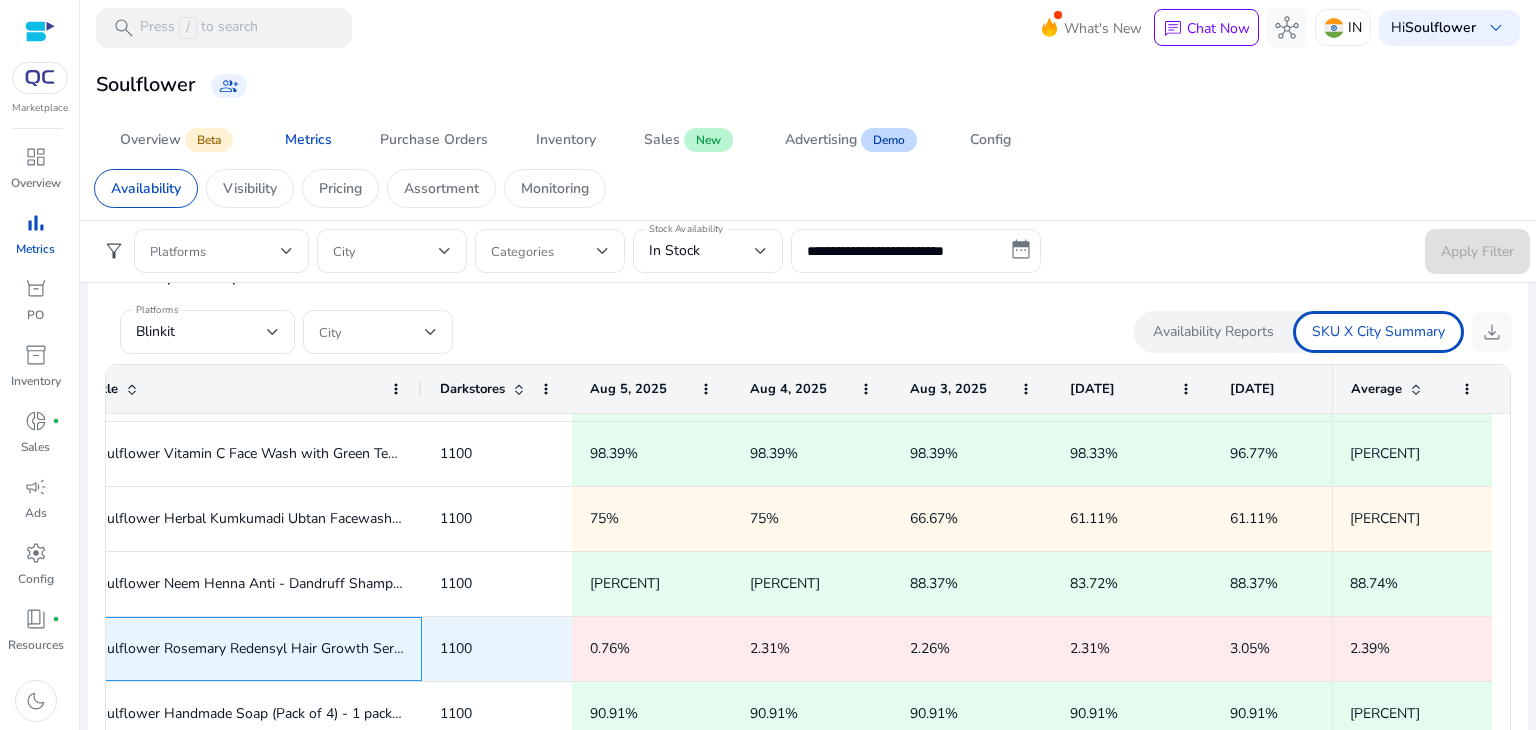 click on "Soulflower Rosemary Redensyl Hair Growth Serum - Pack of 3 - 3 x 30 ml" 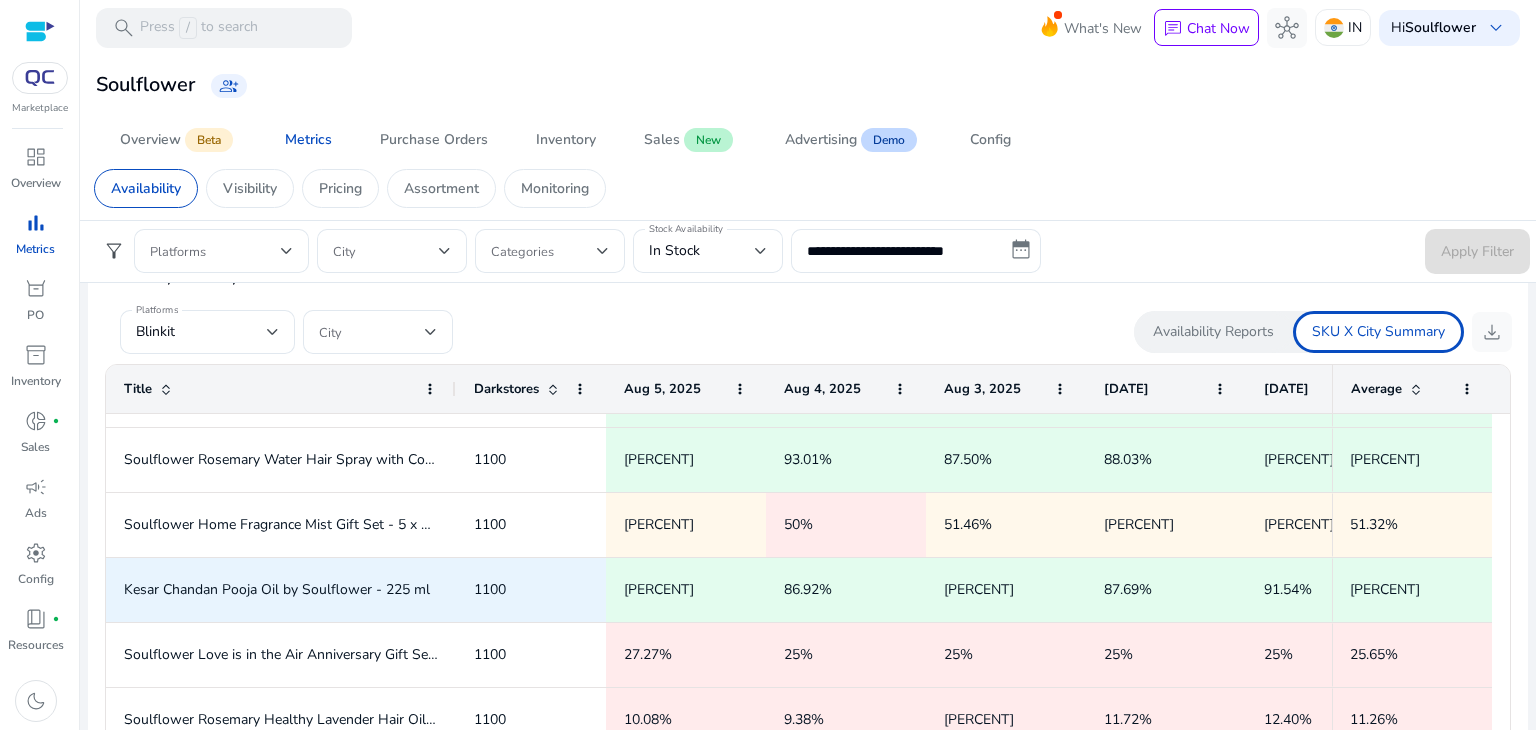 scroll, scrollTop: 2027, scrollLeft: 0, axis: vertical 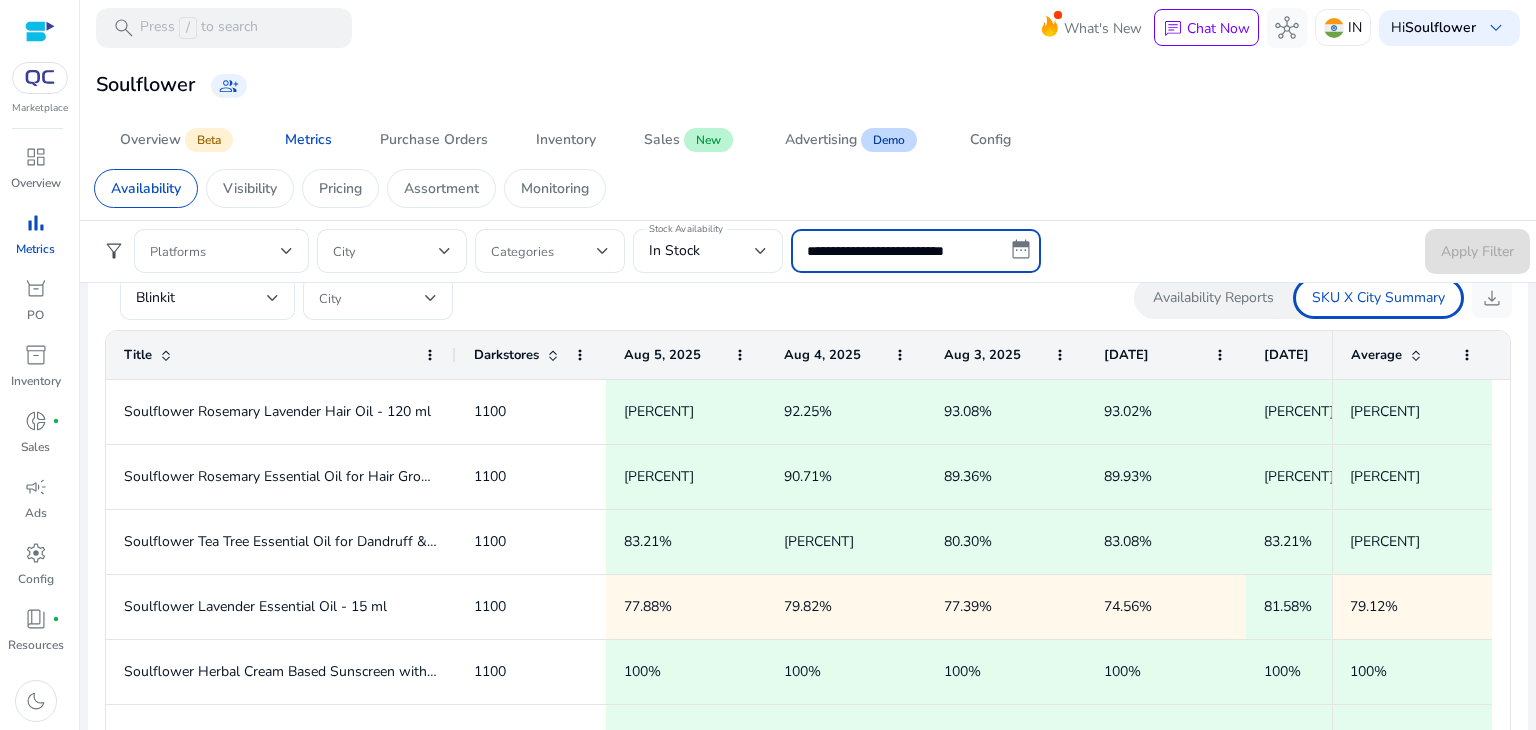 click on "**********" at bounding box center (916, 251) 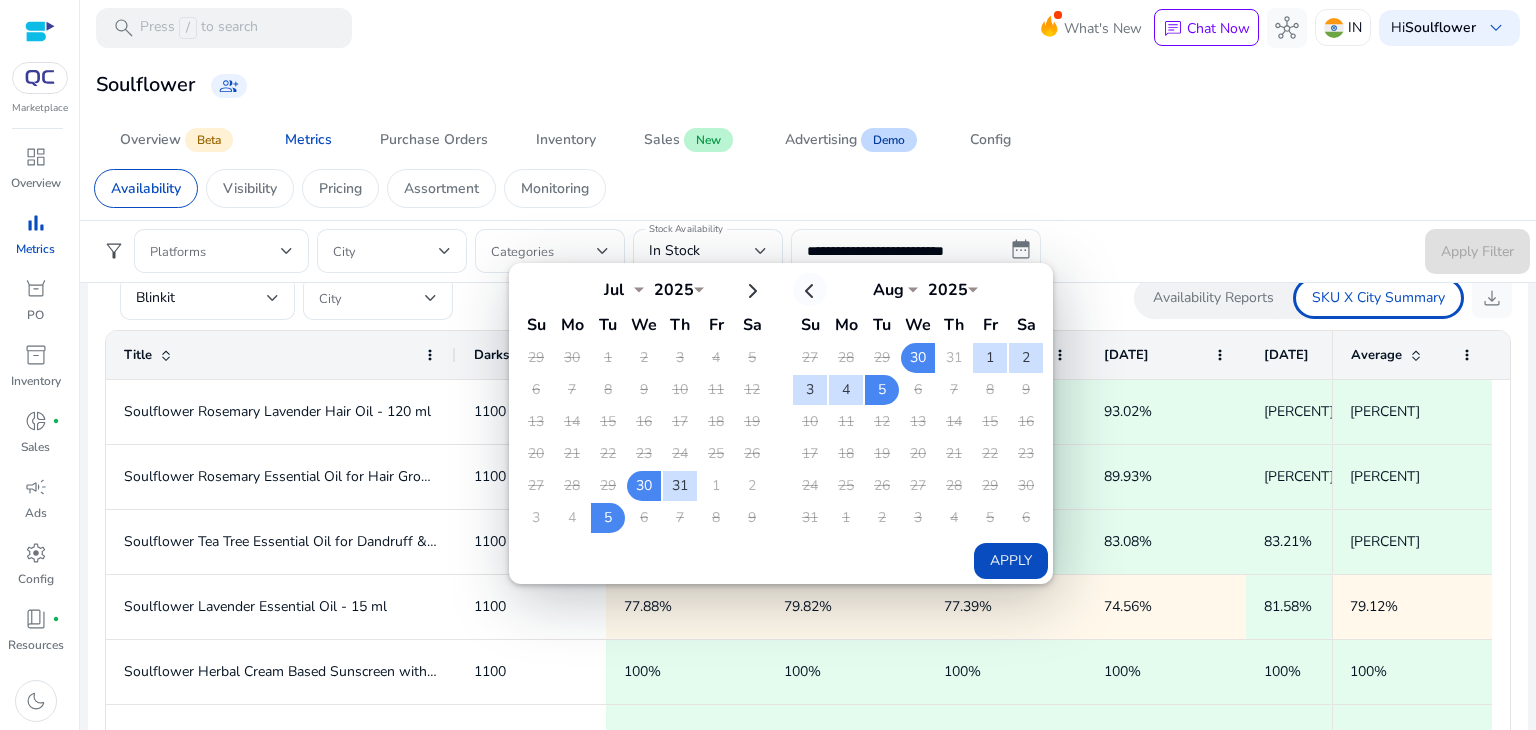 click 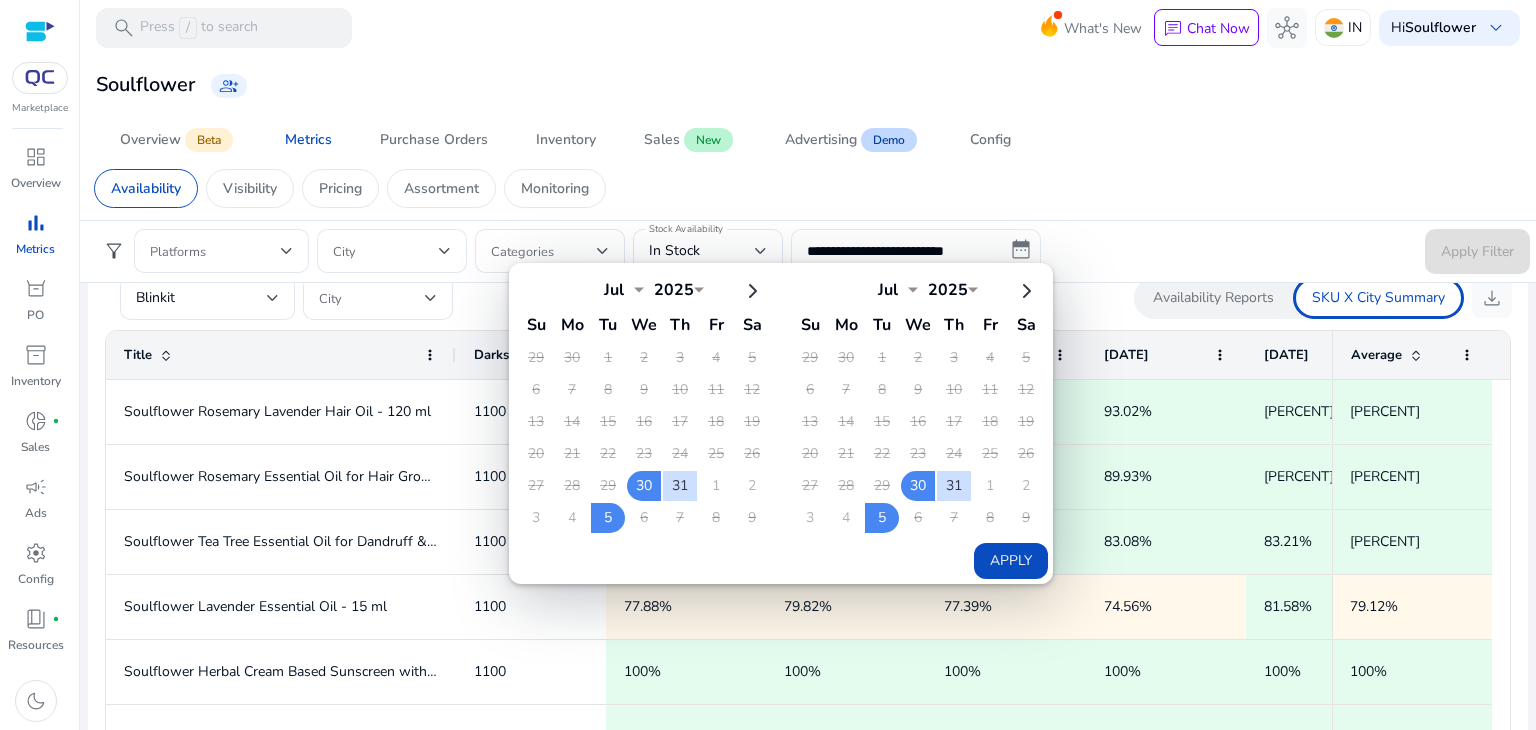 click on "13" 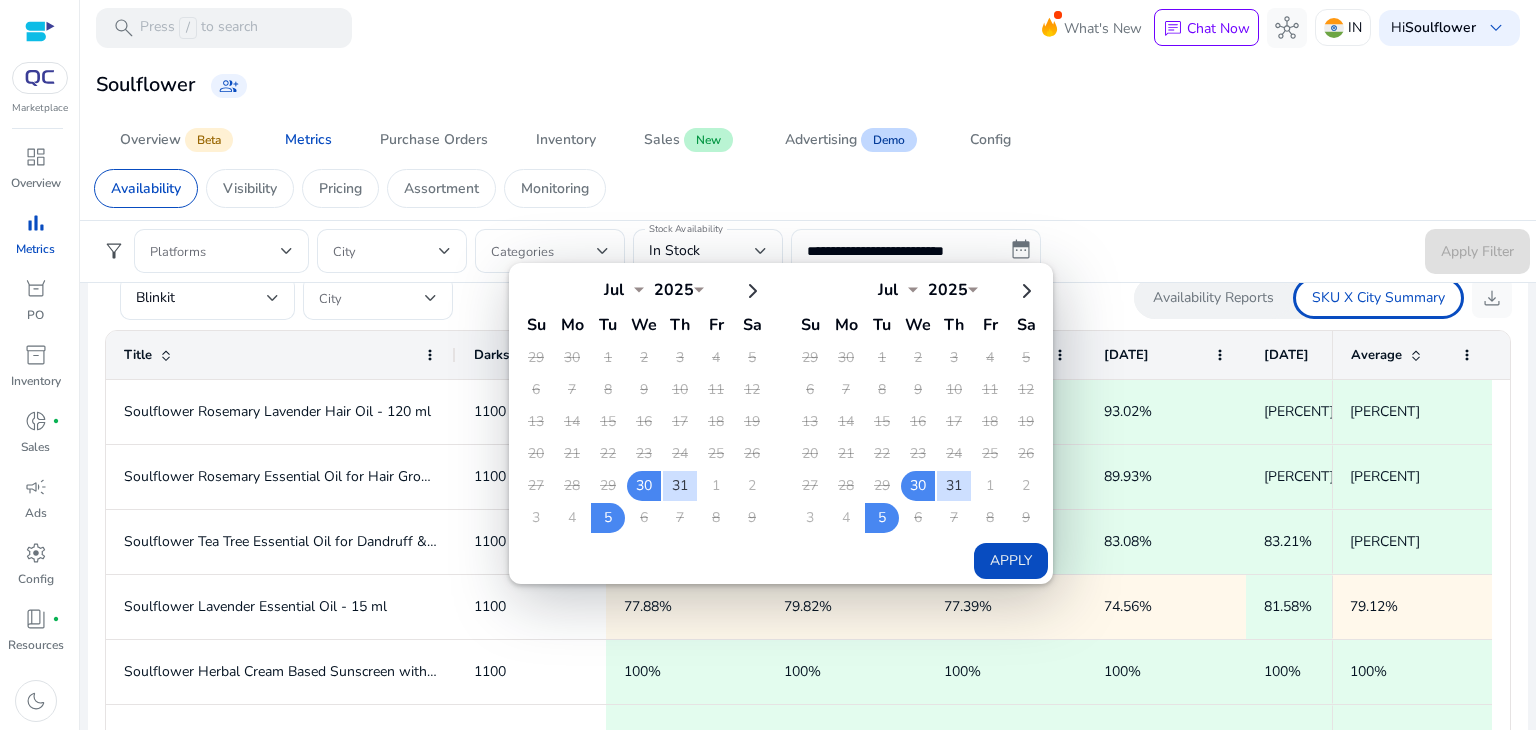 click on "15" 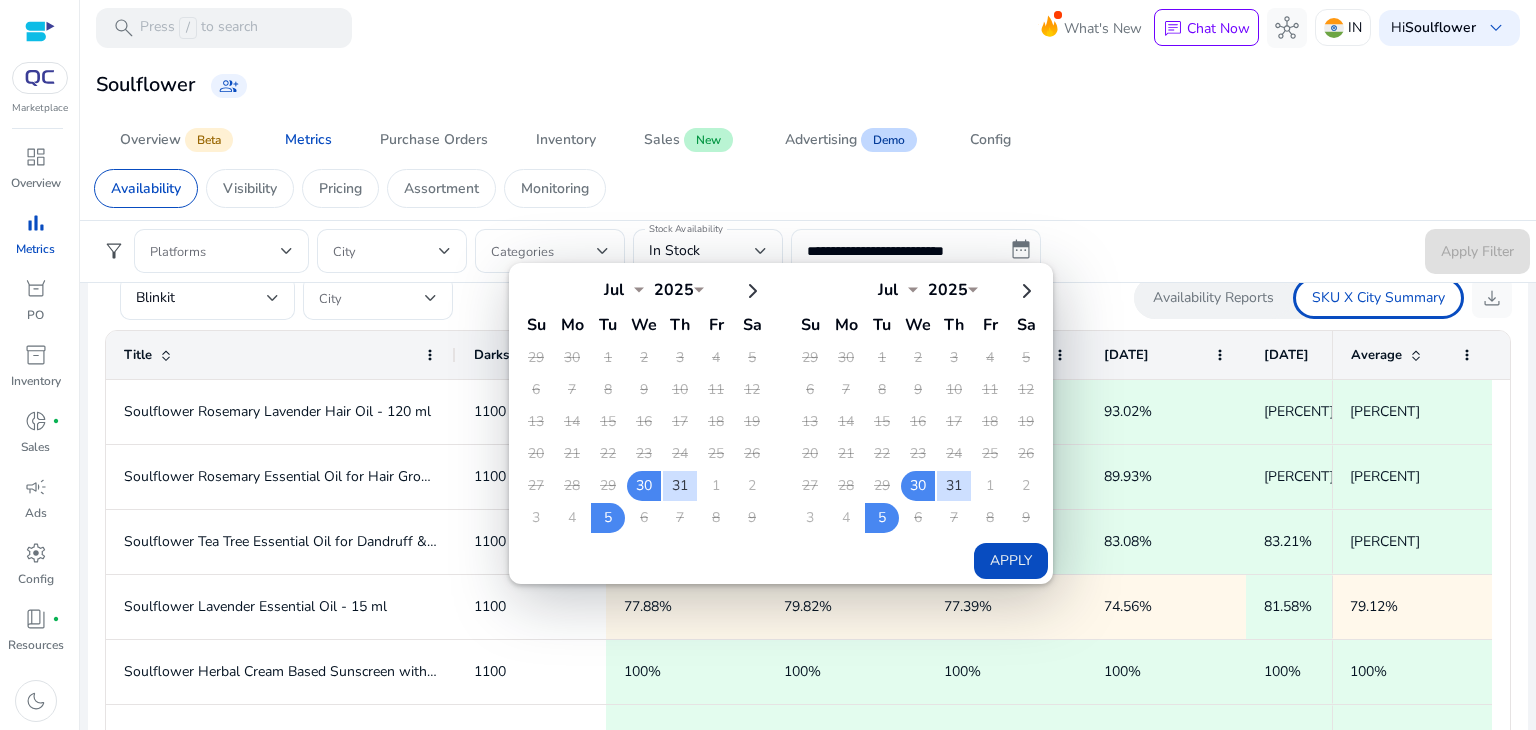click on "Jul [DATE], [YEAR]  Su Mo Tu We Th Fr Sa 29 30 1 2 3 4 5 6 7 8 9 10 11 12 13 14 15 16 17 18 19 20 21 22 23 24 25 26 27 28 29 30 31 1 2 3 4 5 6 7 8 9" 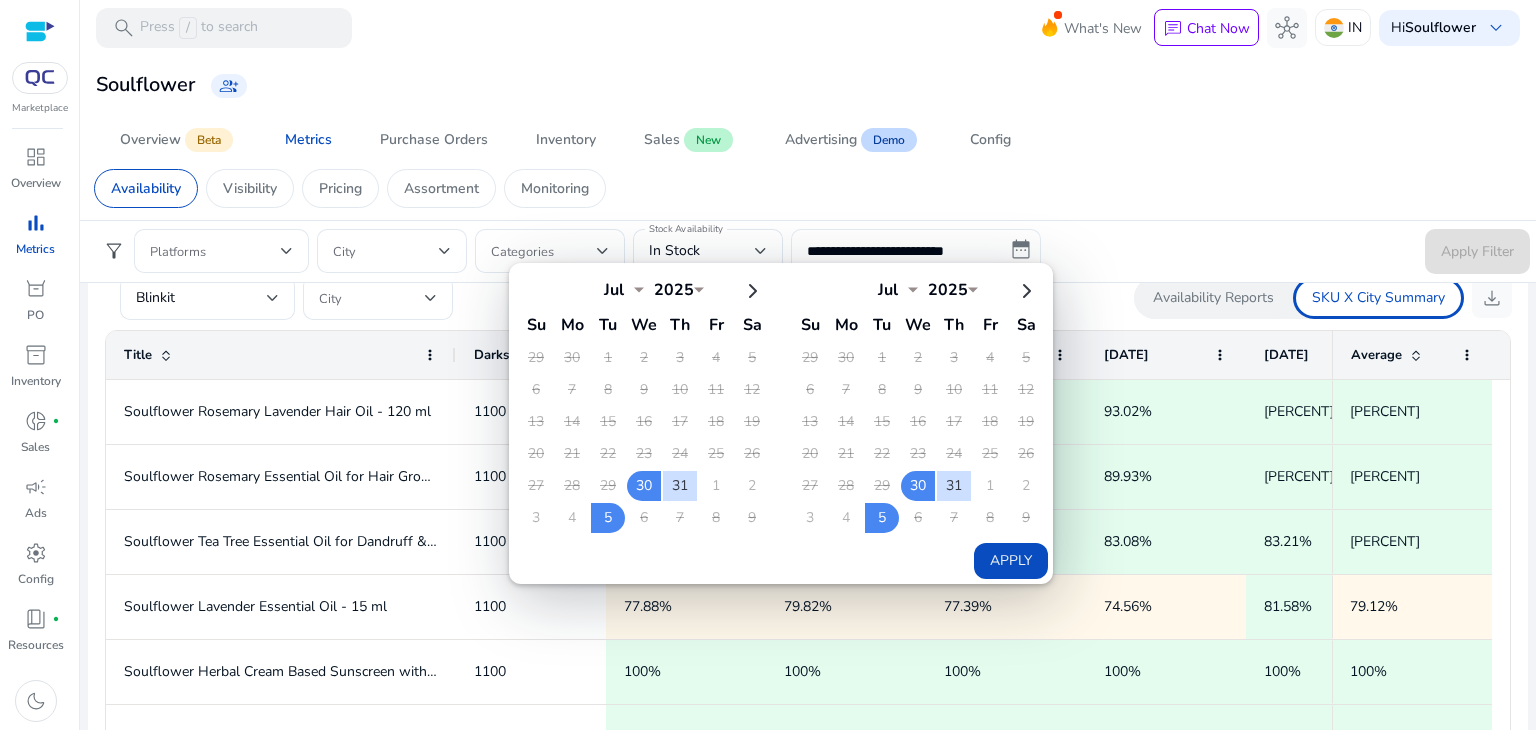 click on "Jul [DATE], [YEAR]  Su Mo Tu We Th Fr Sa 29 30 1 2 3 4 5 6 7 8 9 10 11 12 13 14 15 16 17 18 19 20 21 22 23 24 25 26 27 28 29 30 31 1 2 3 4 5 6 7 8 9" 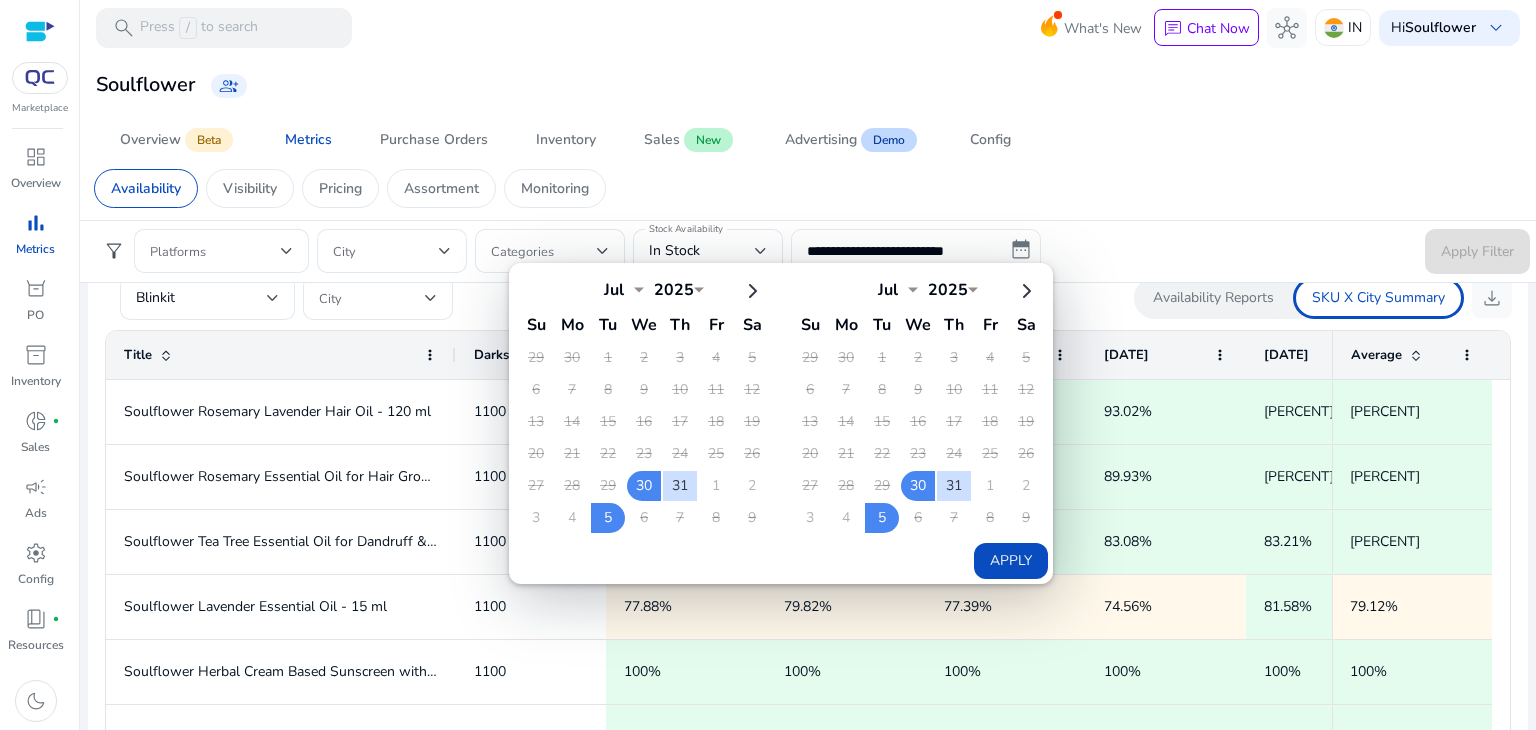 click on "16" 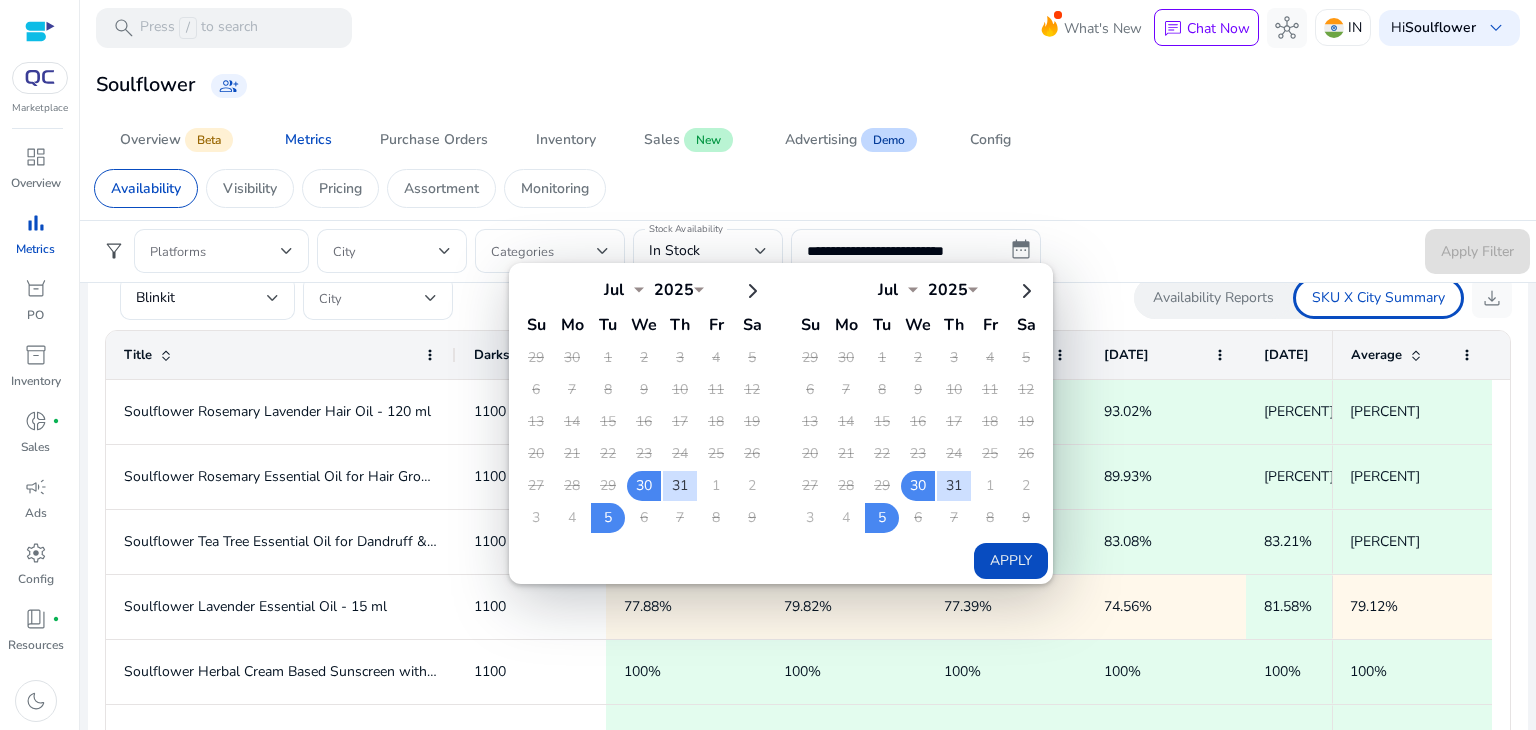 click on "[REDACTED]" 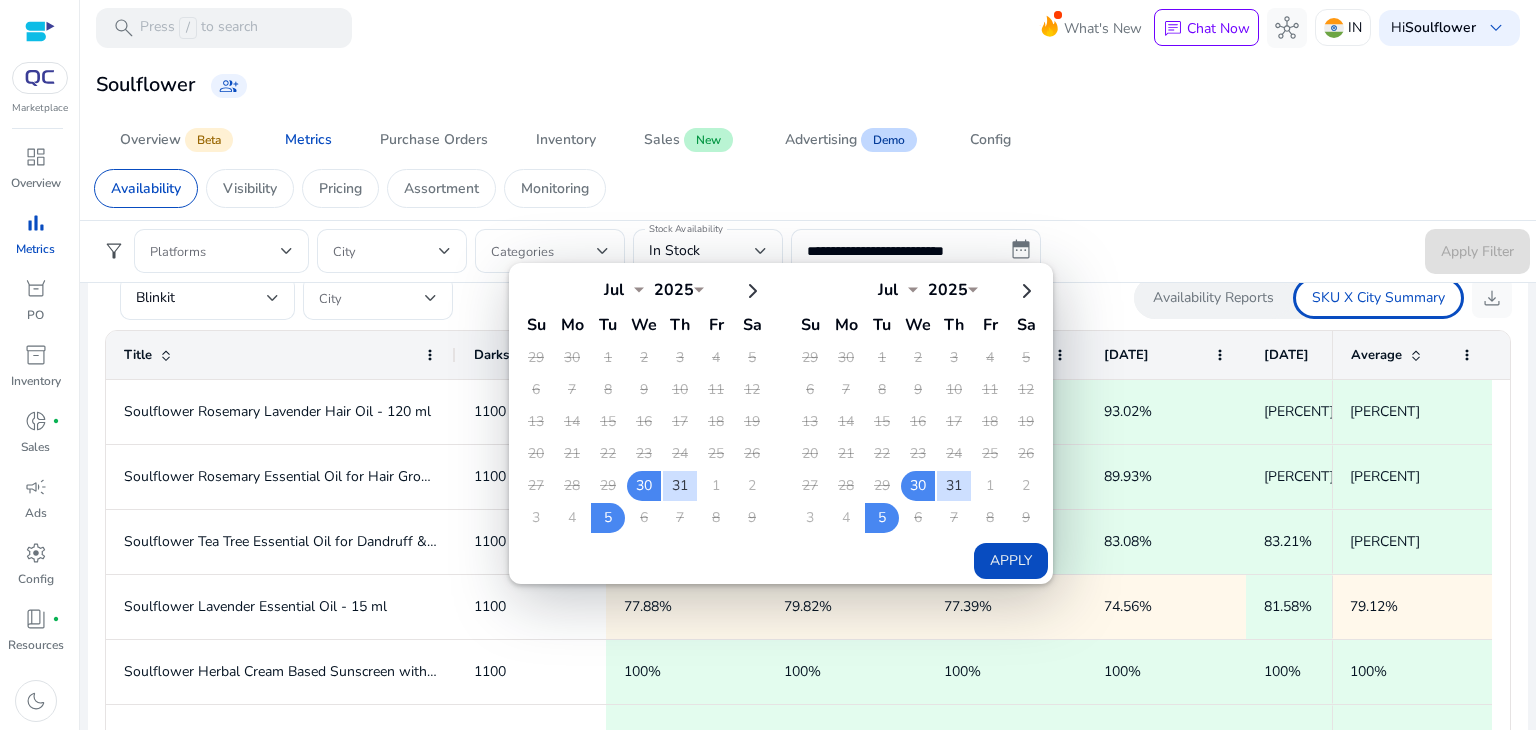 click on "[REDACTED]" 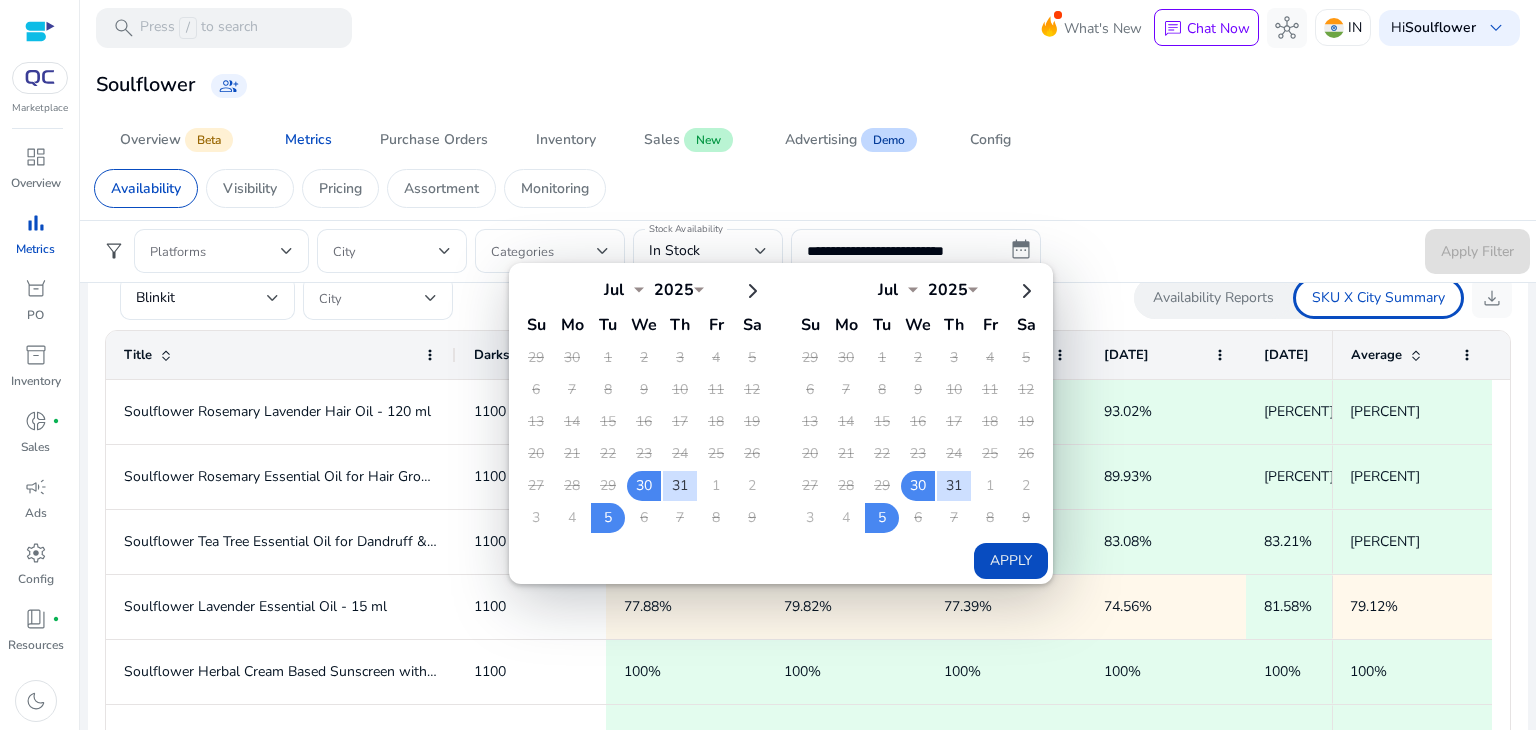 click on "Availability   Visibility   Pricing   Assortment   Monitoring" 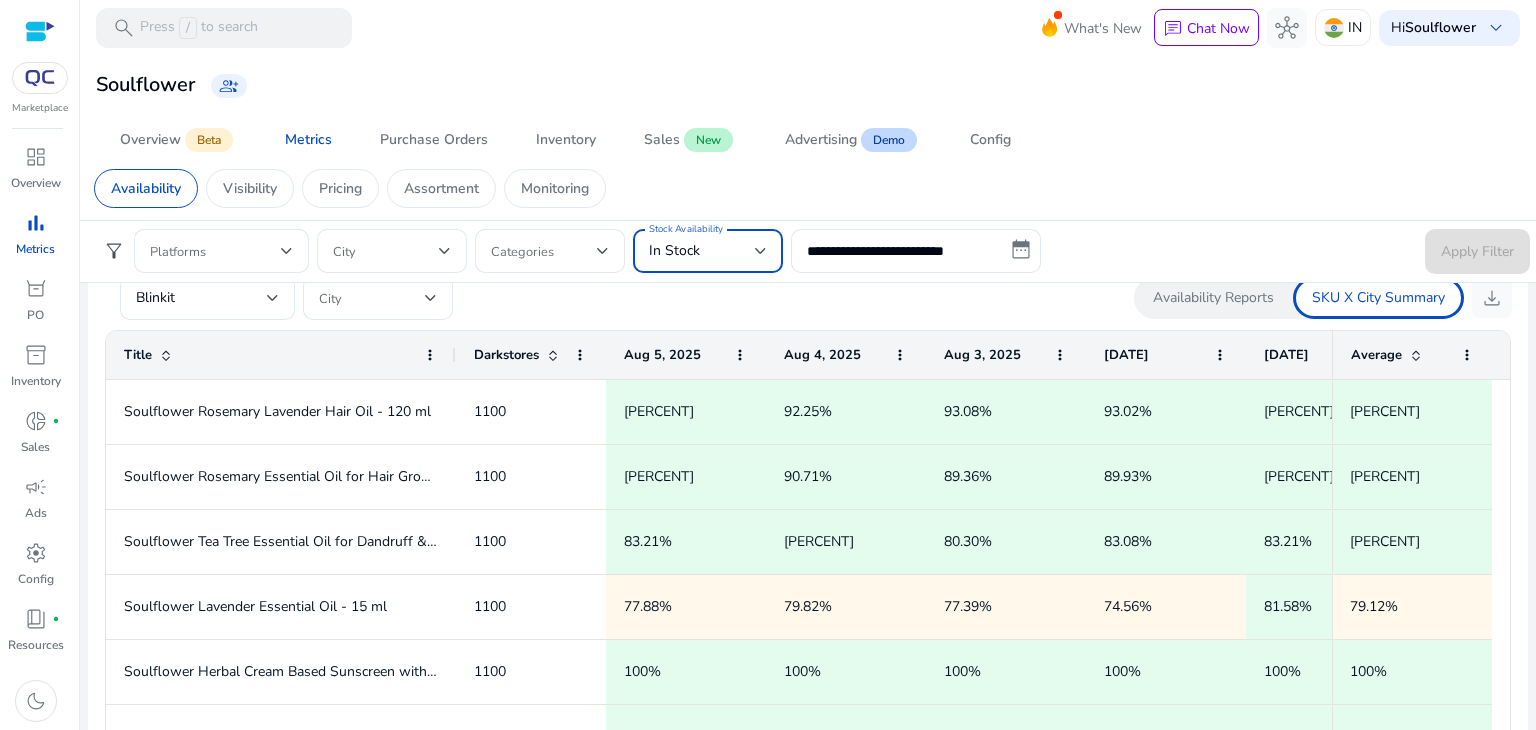 click on "In Stock" at bounding box center [674, 250] 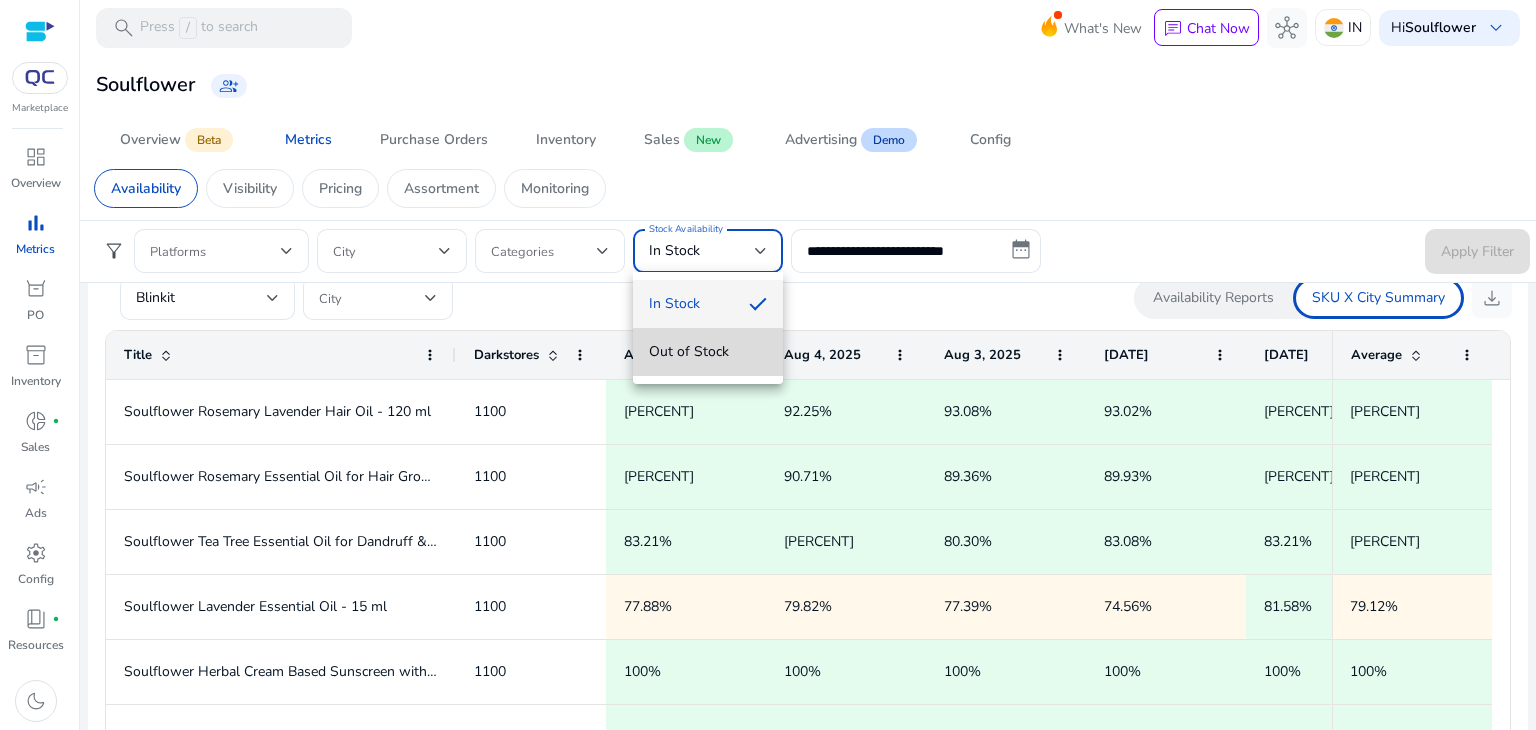 click on "Out of Stock" at bounding box center (708, 352) 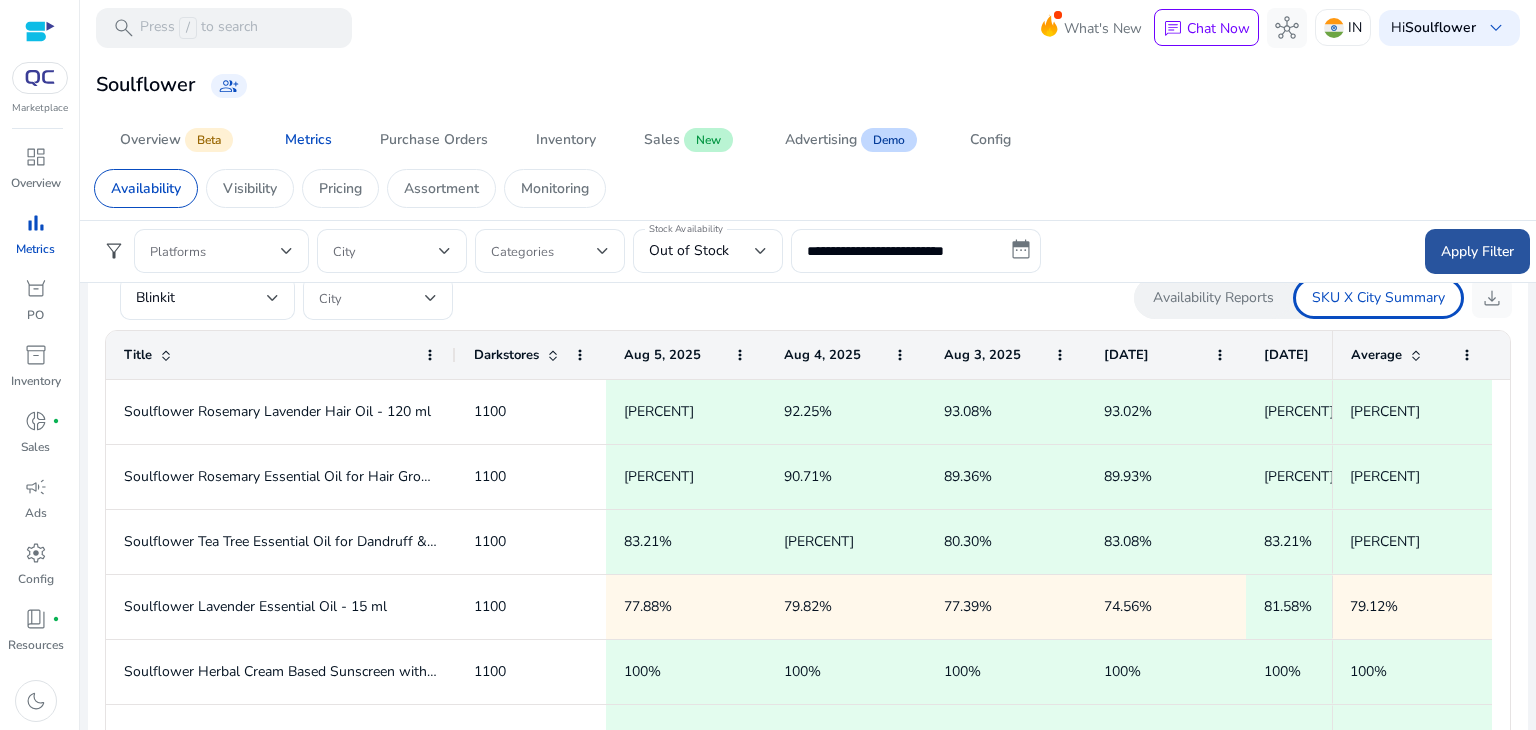click on "Apply Filter" 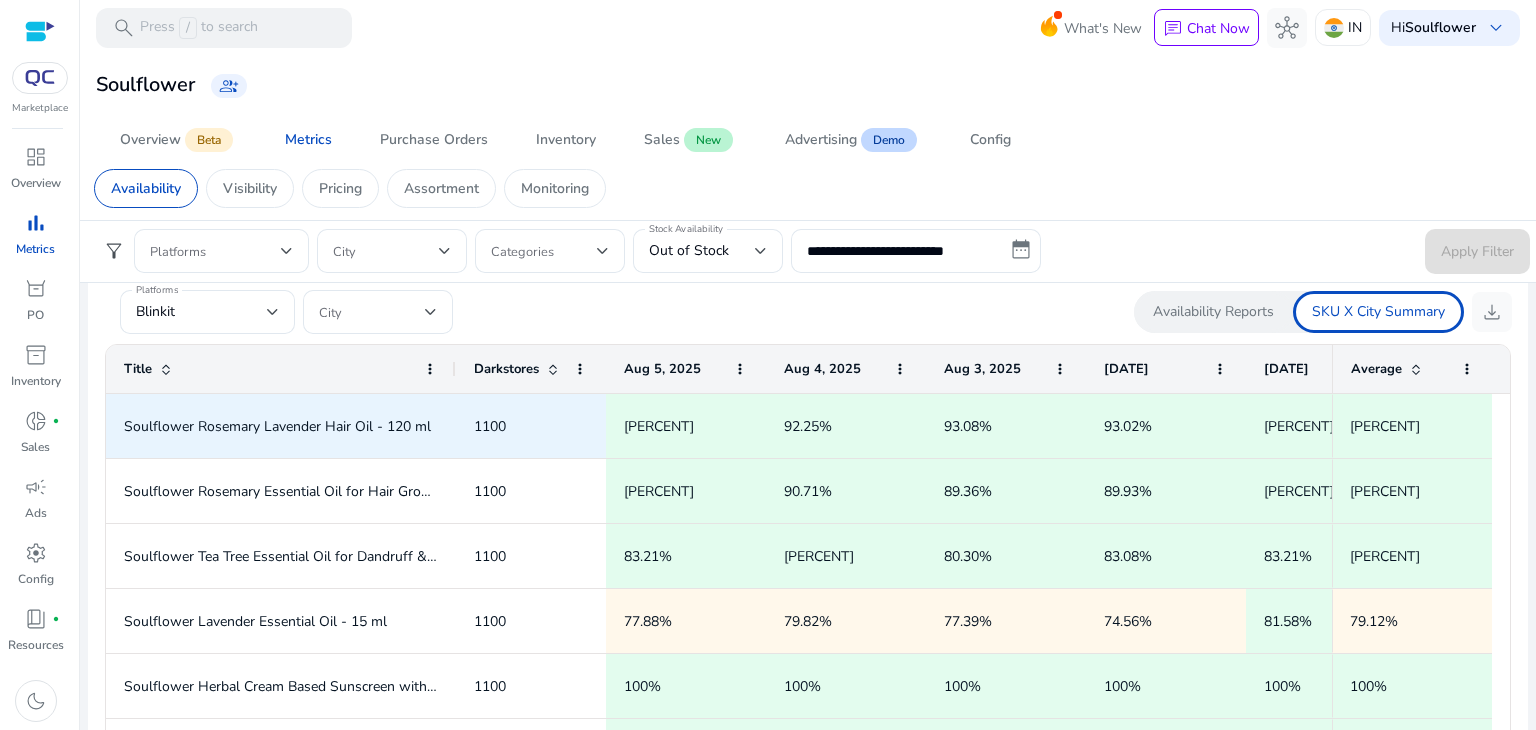 scroll, scrollTop: 1279, scrollLeft: 0, axis: vertical 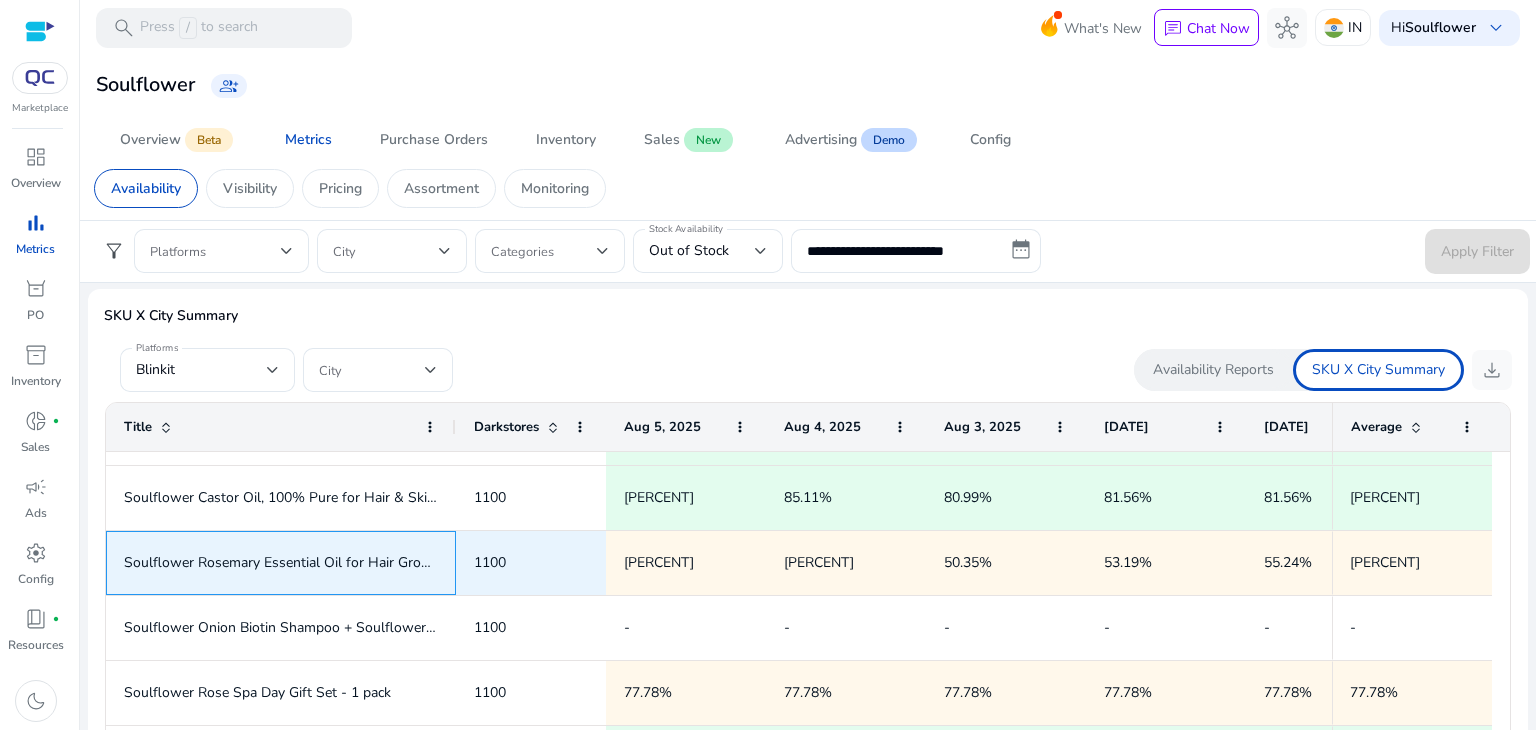 click on "Soulflower Rosemary Essential Oil for Hair Growth + Pure & Natural Coldpressed Carrier Castor Oil Combo - 15 ml + 120 ml" 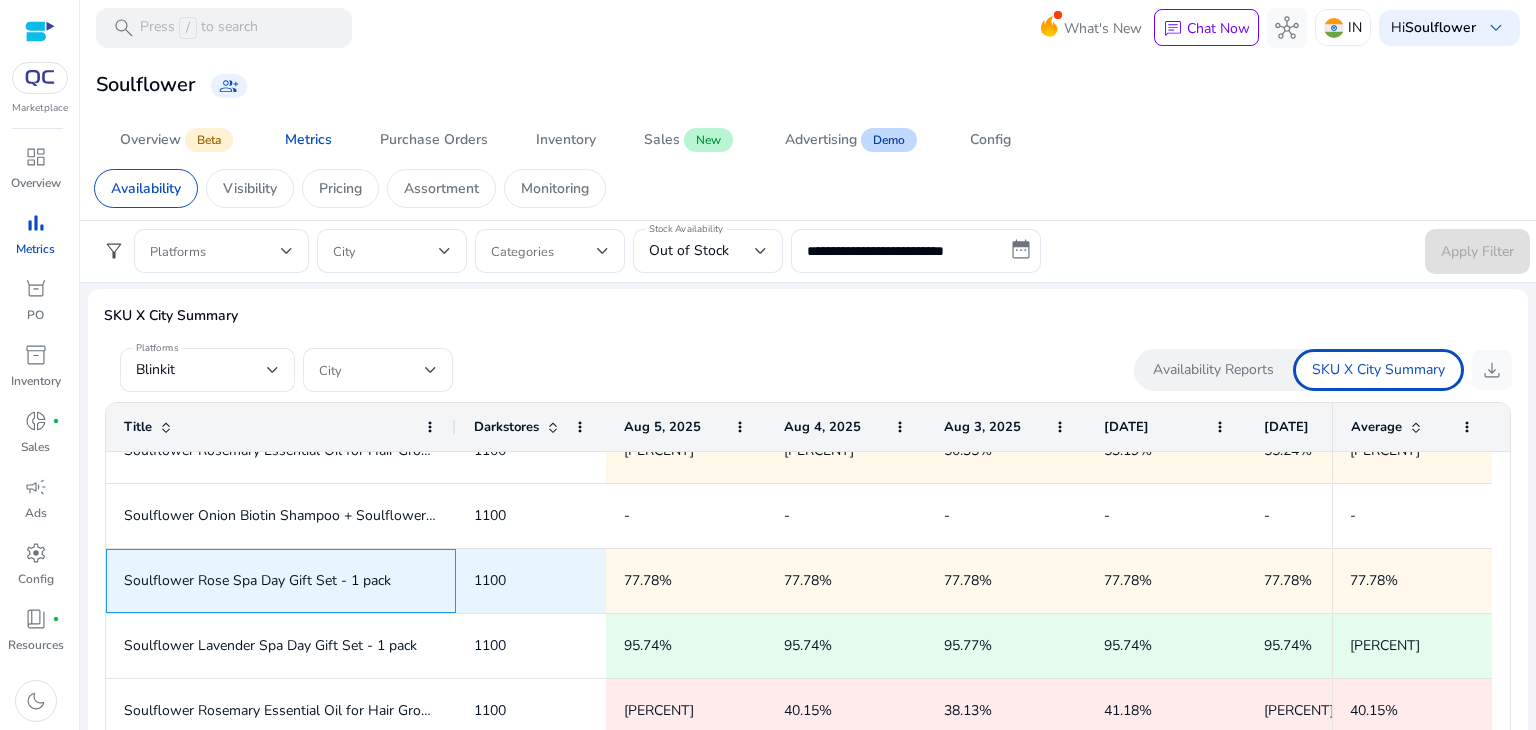 click on "Soulflower Rose Spa Day Gift Set - 1 pack" 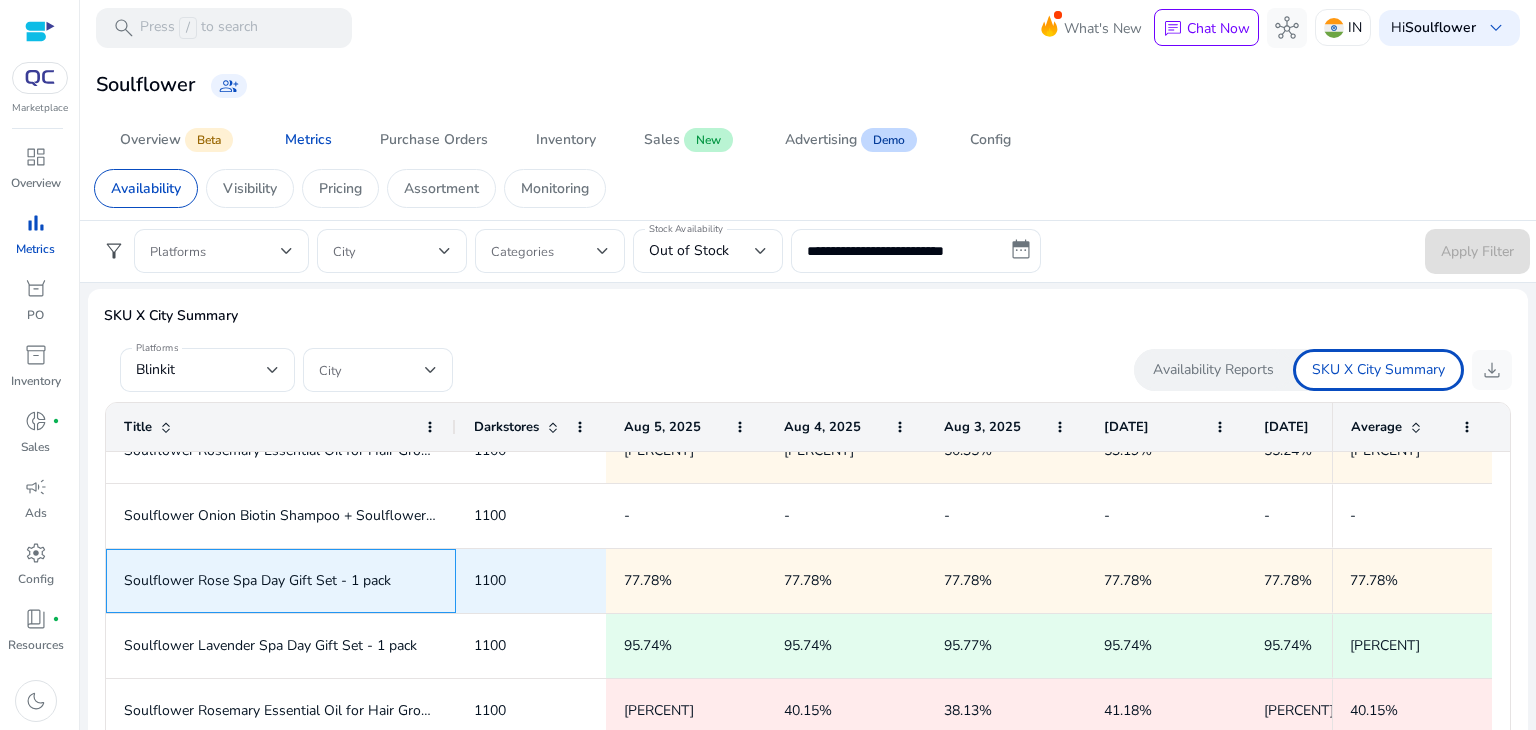 click on "Soulflower Rose Spa Day Gift Set - 1 pack" 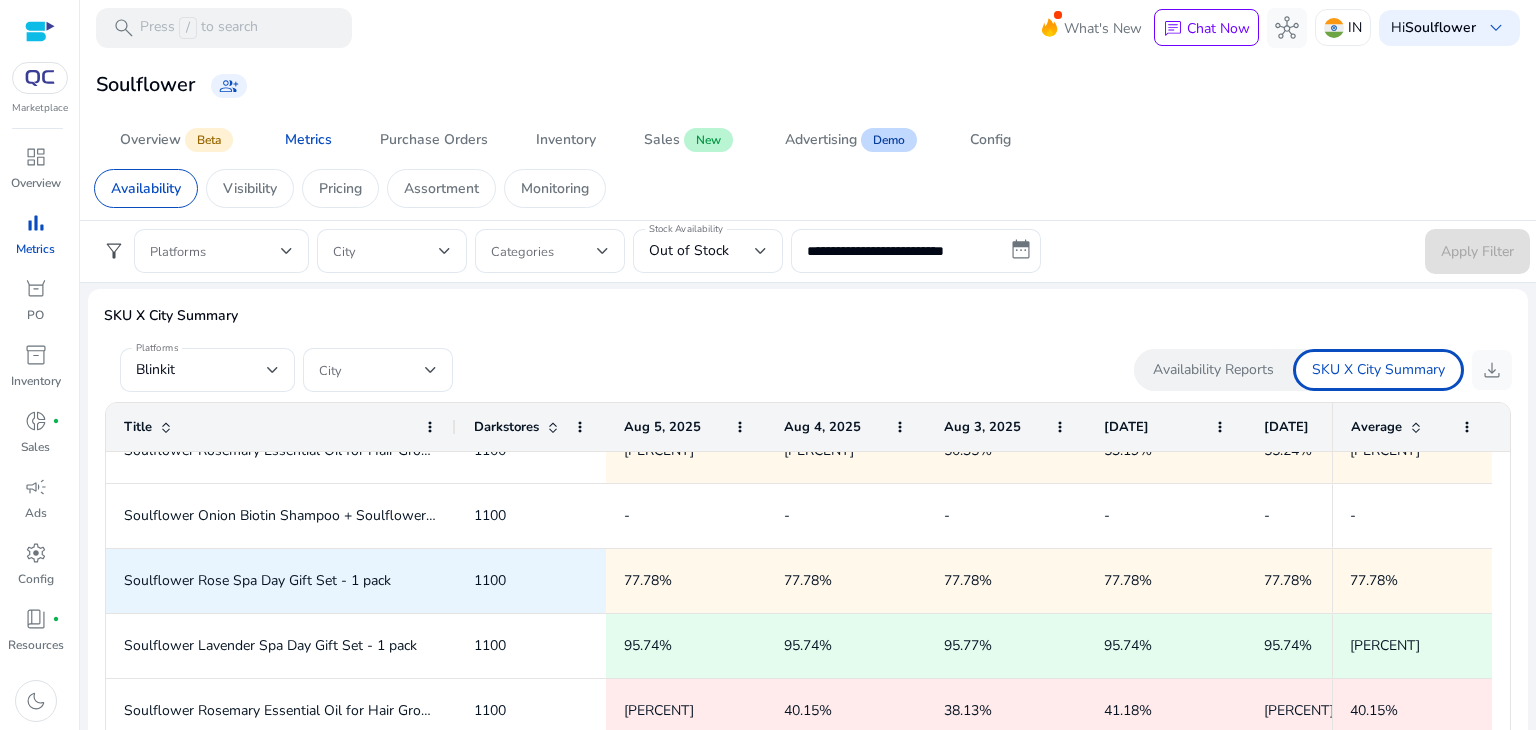 click on "1100" 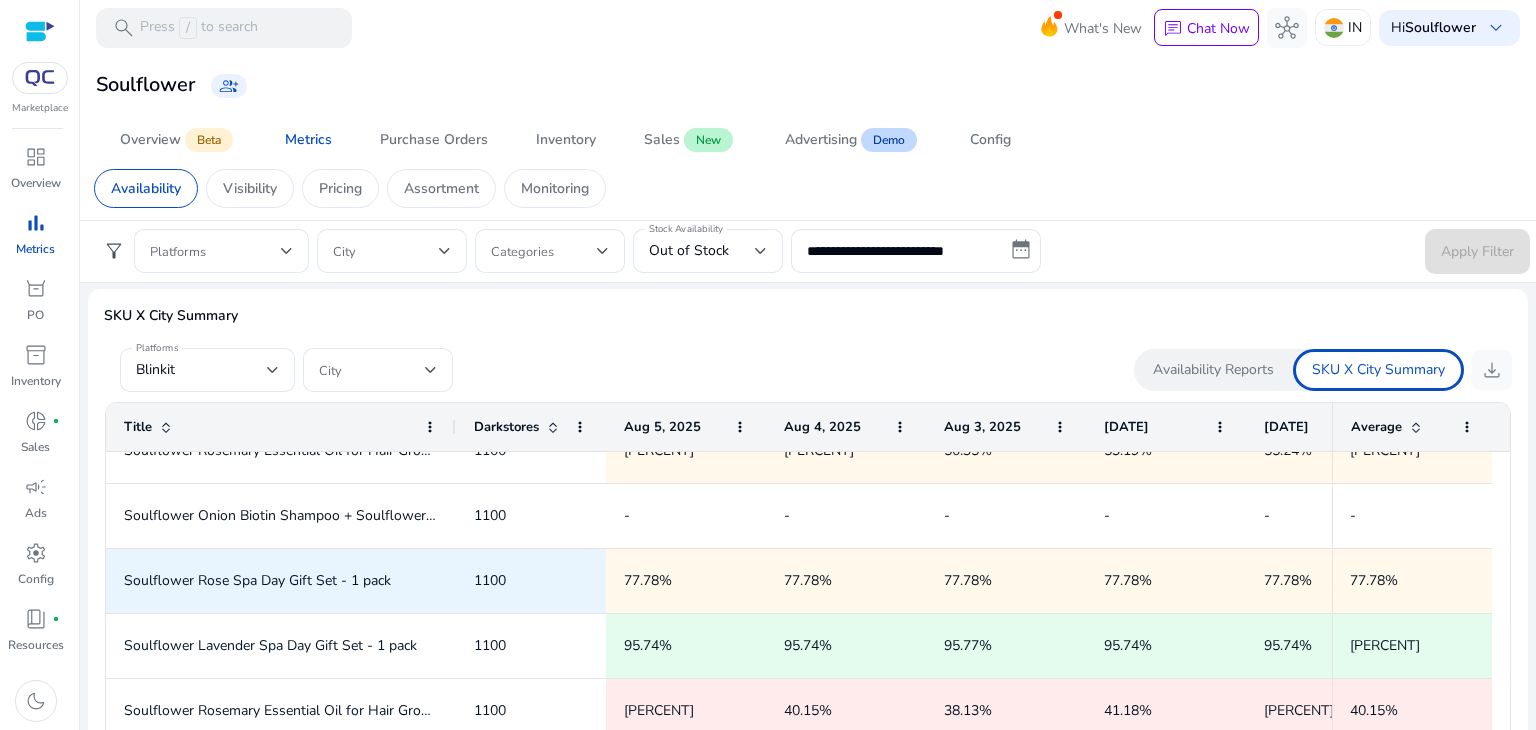 click on "77.78%" 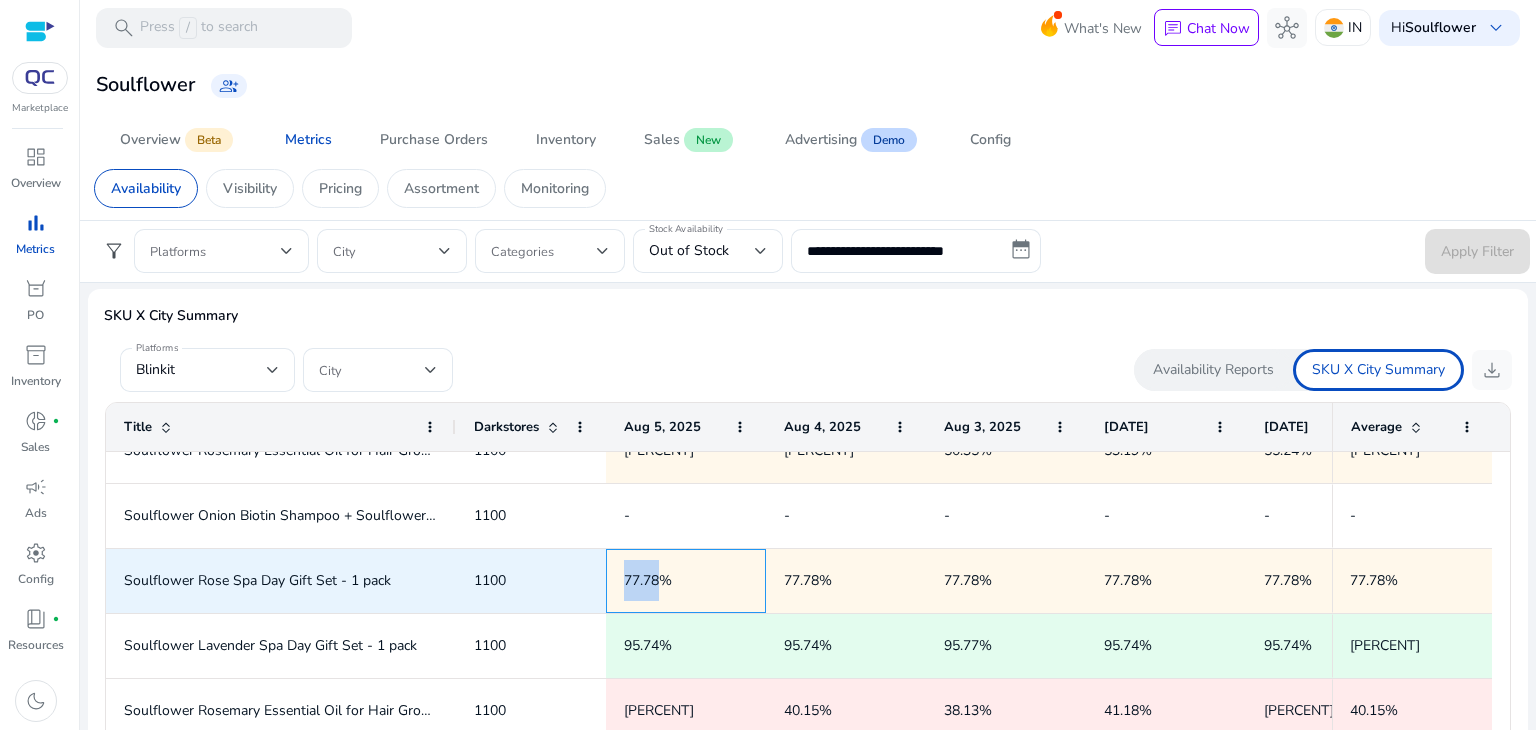 click on "77.78%" 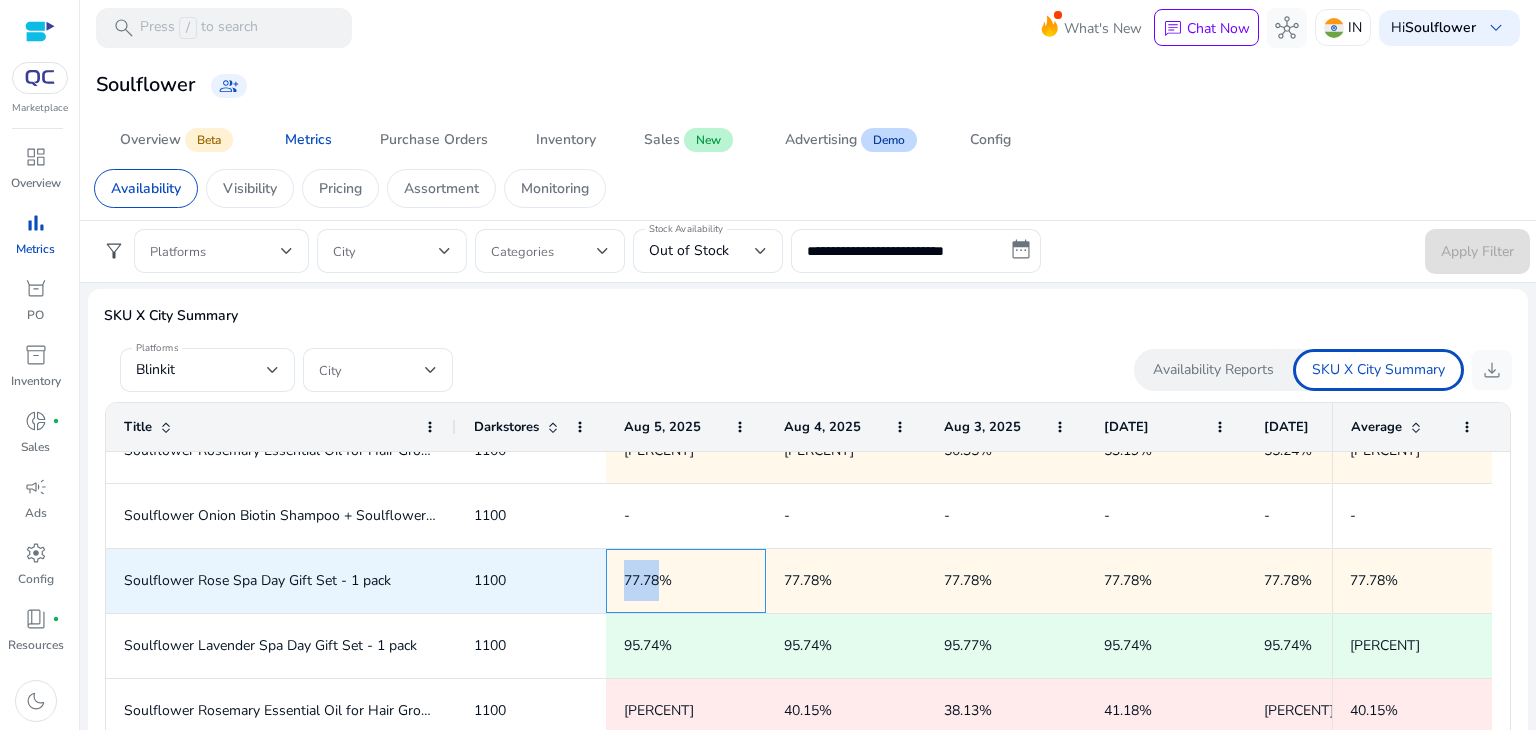 click on "77.78%" 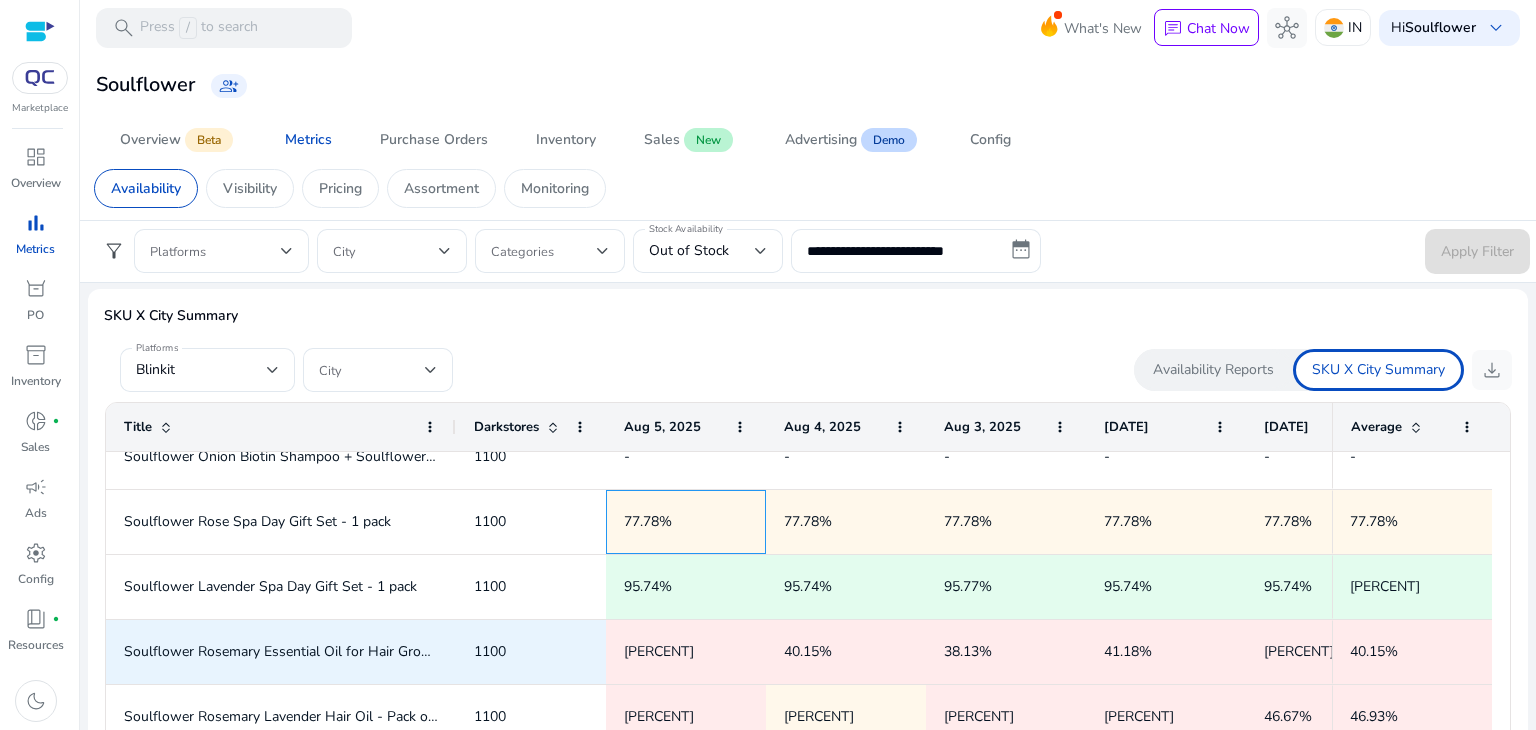 scroll, scrollTop: 731, scrollLeft: 0, axis: vertical 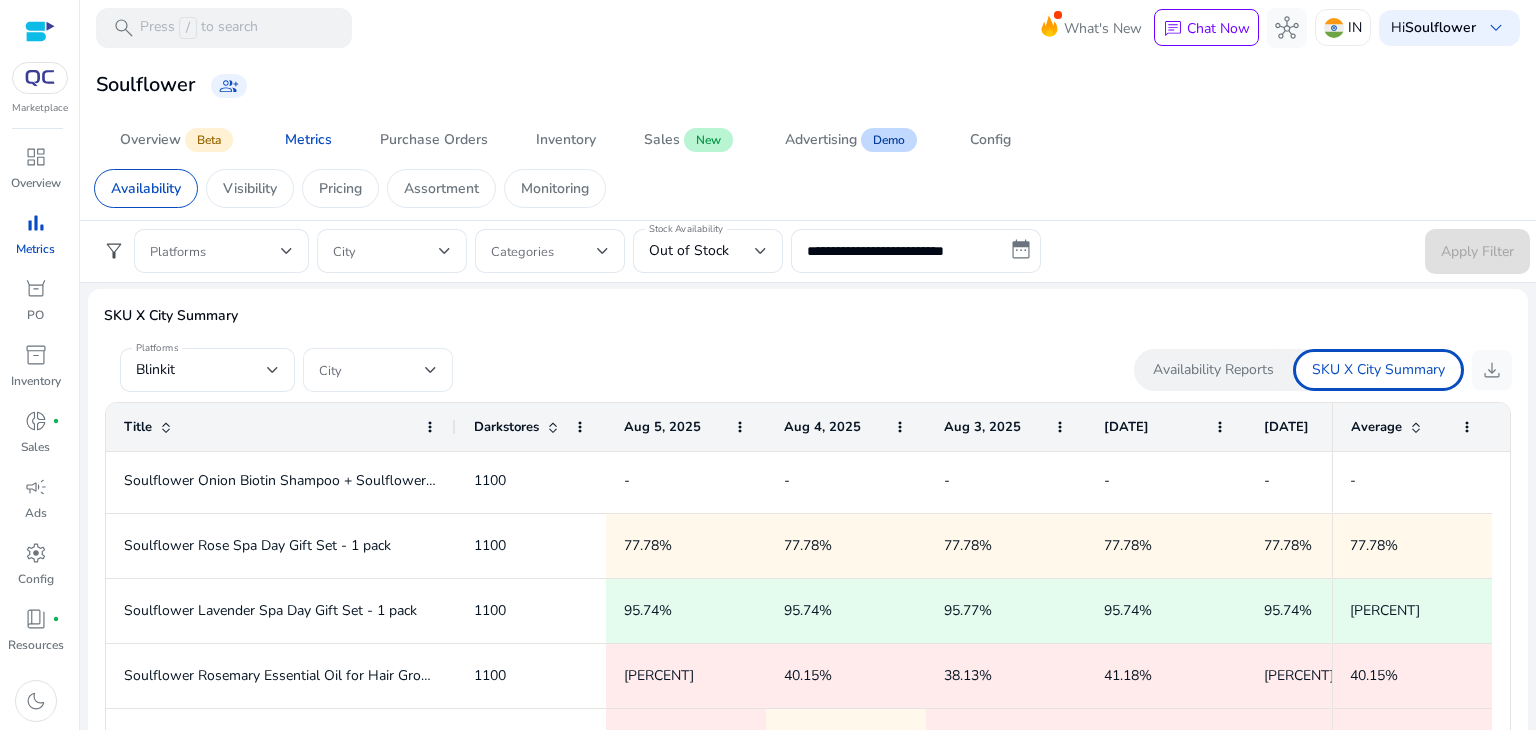 click 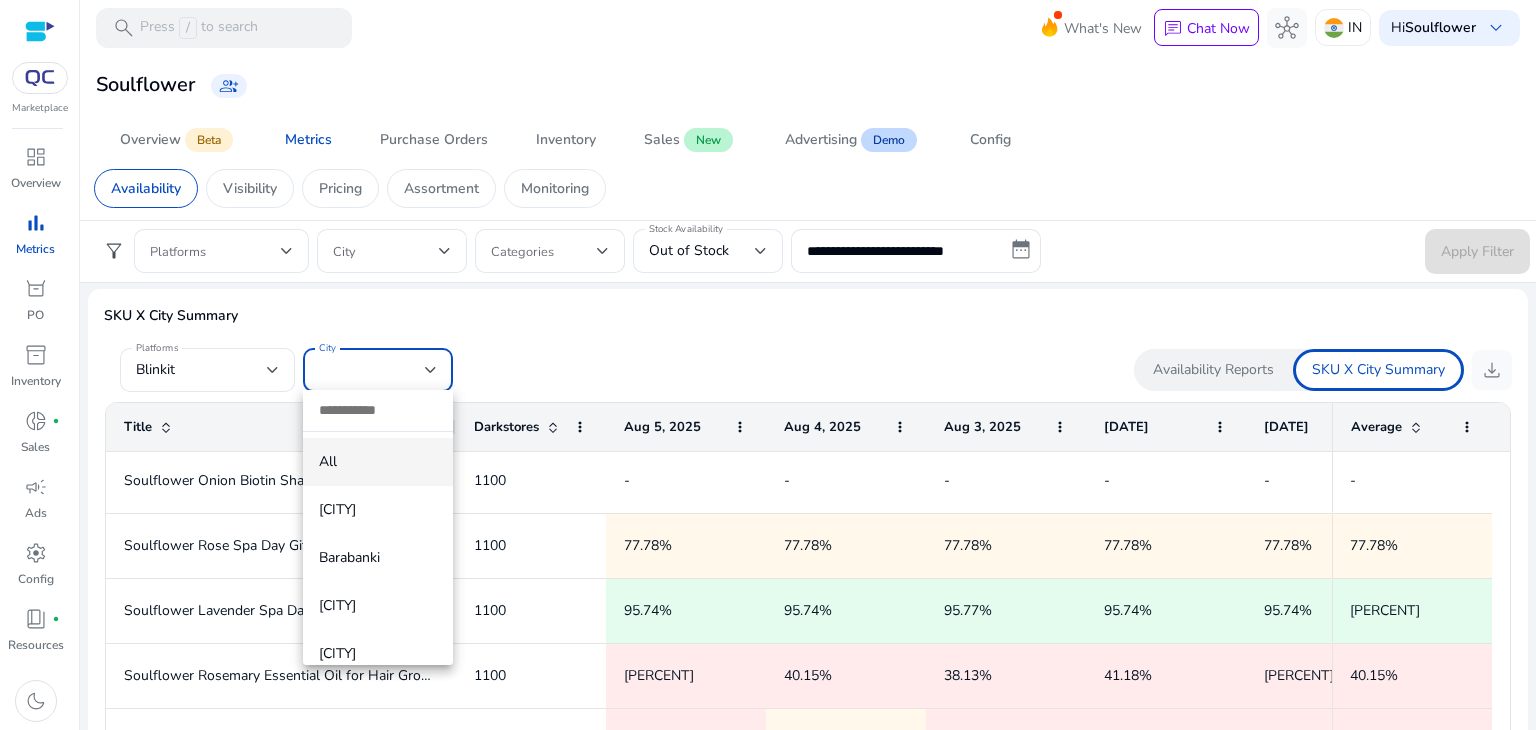 click at bounding box center [768, 365] 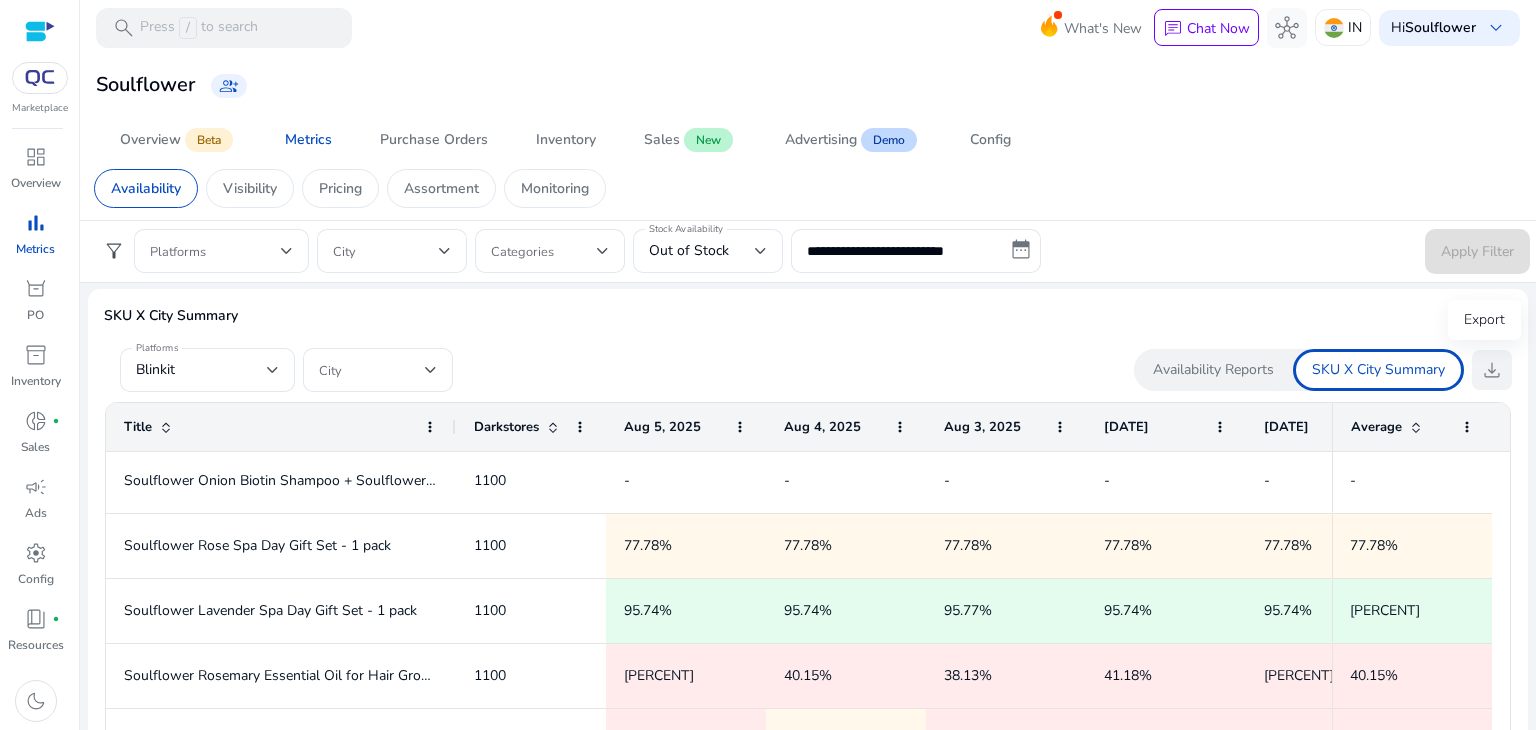 click on "download" 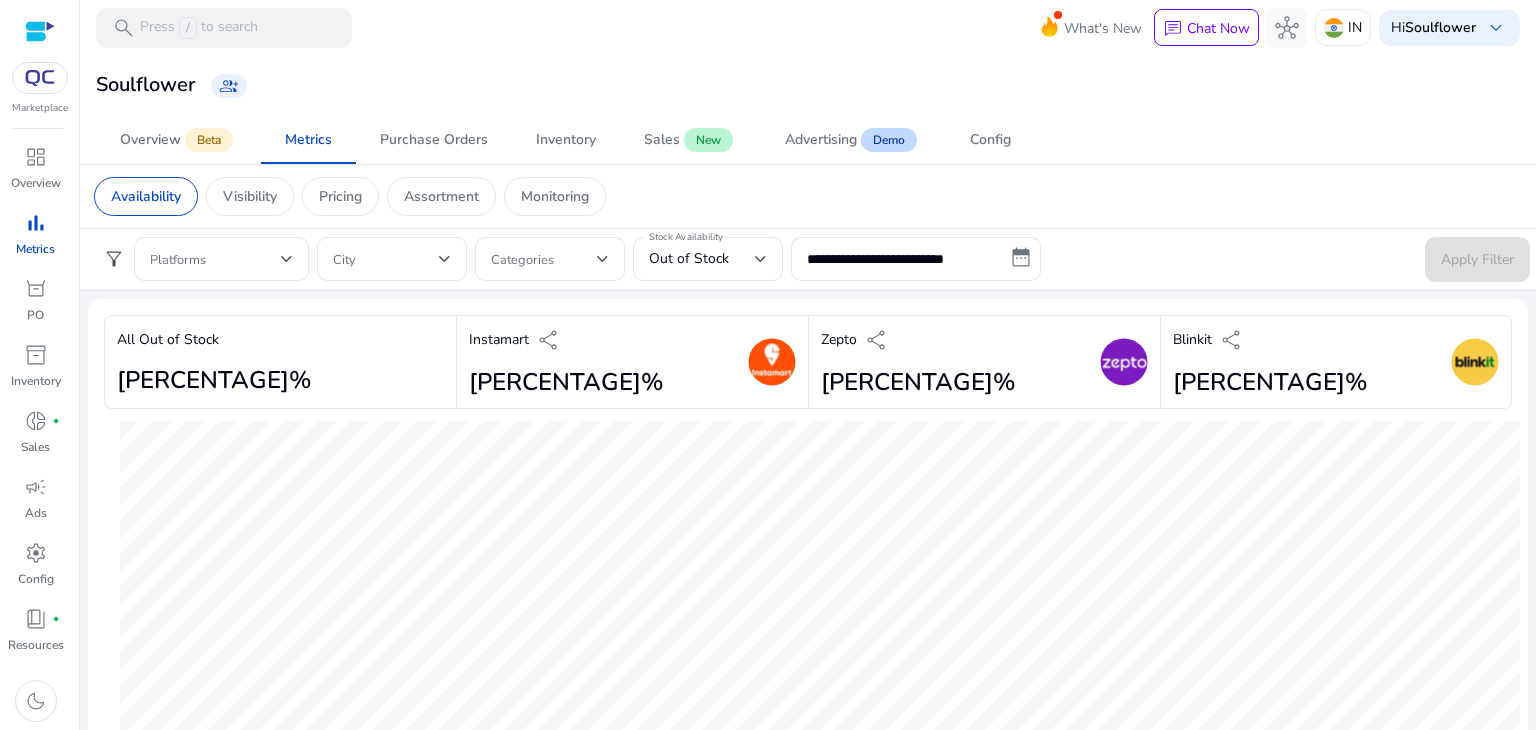 scroll, scrollTop: 0, scrollLeft: 0, axis: both 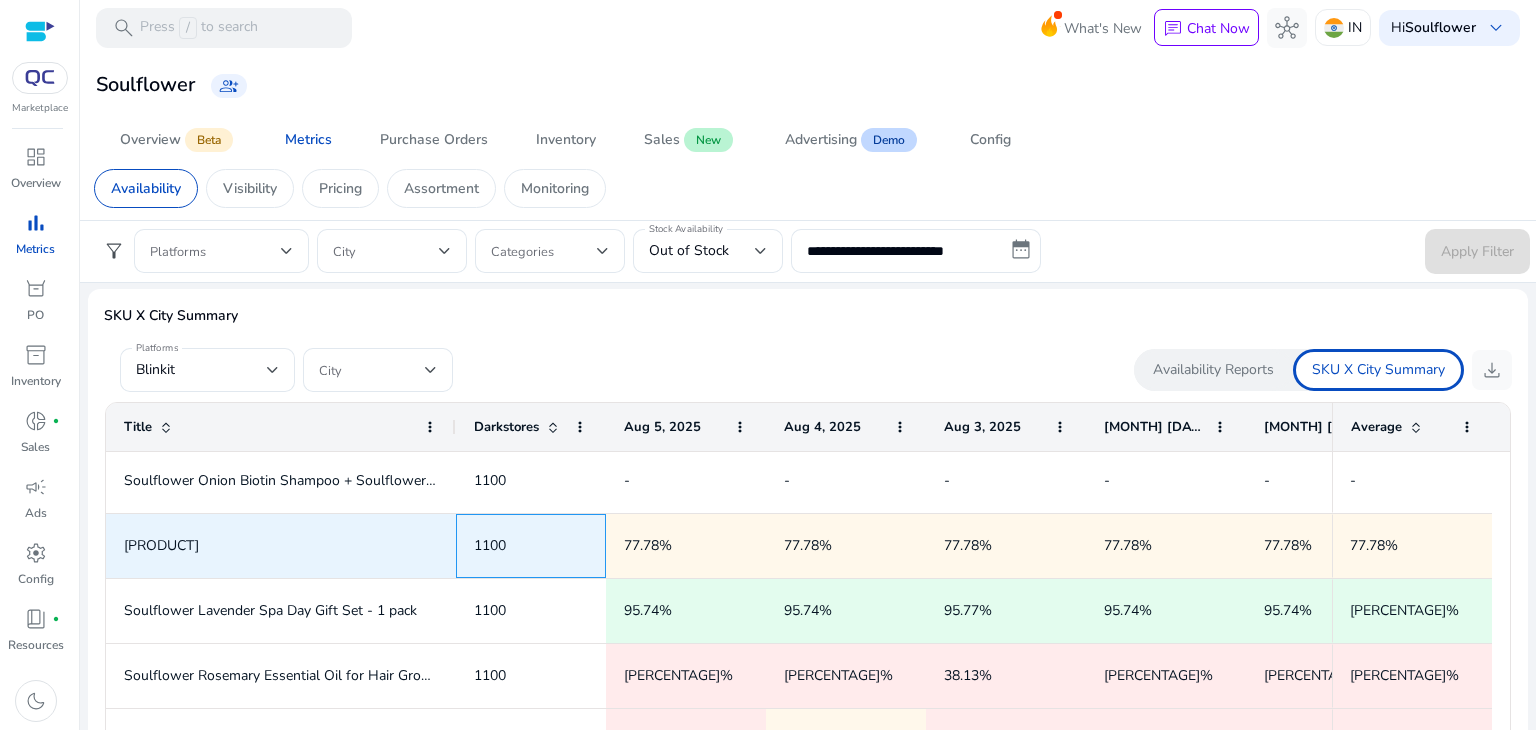 click on "1100" 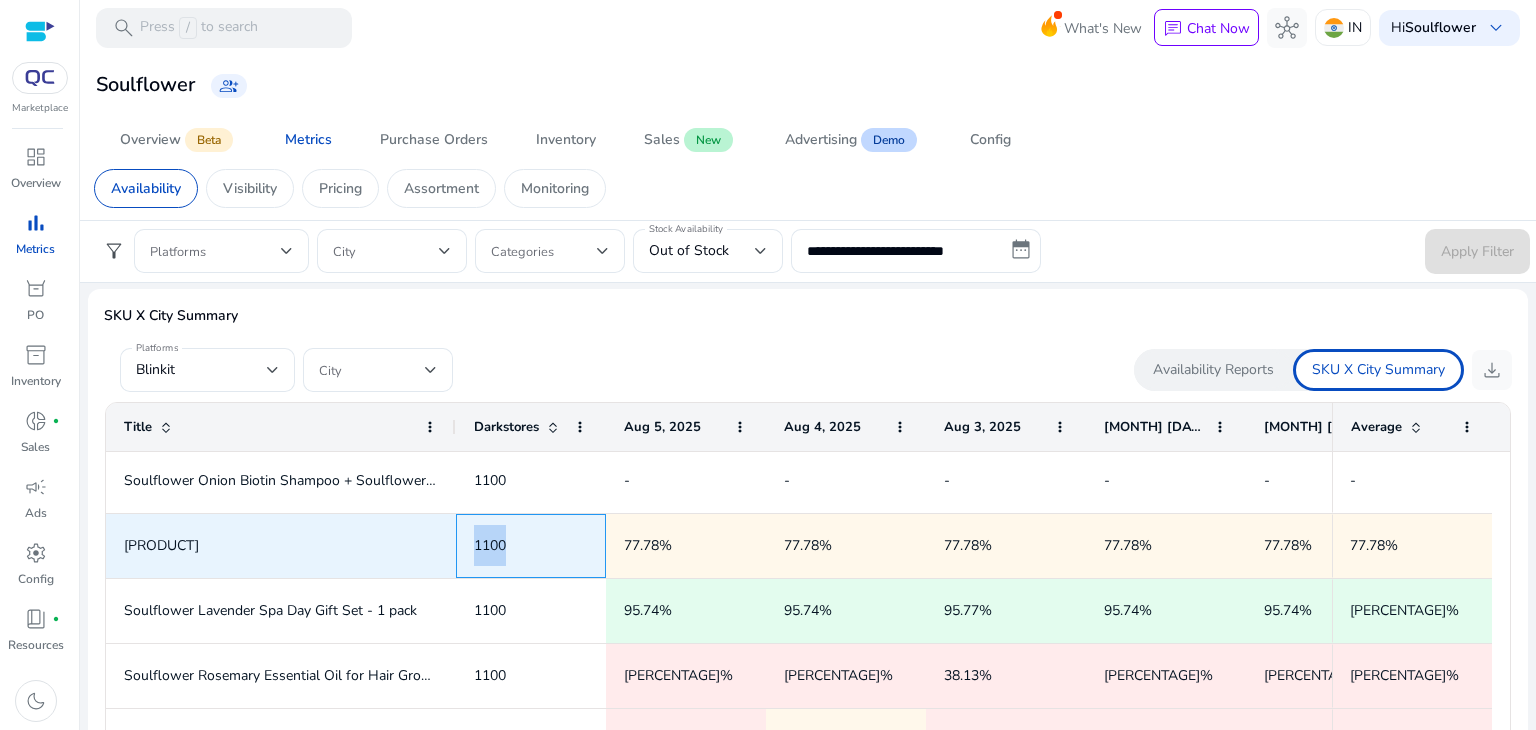 click on "1100" 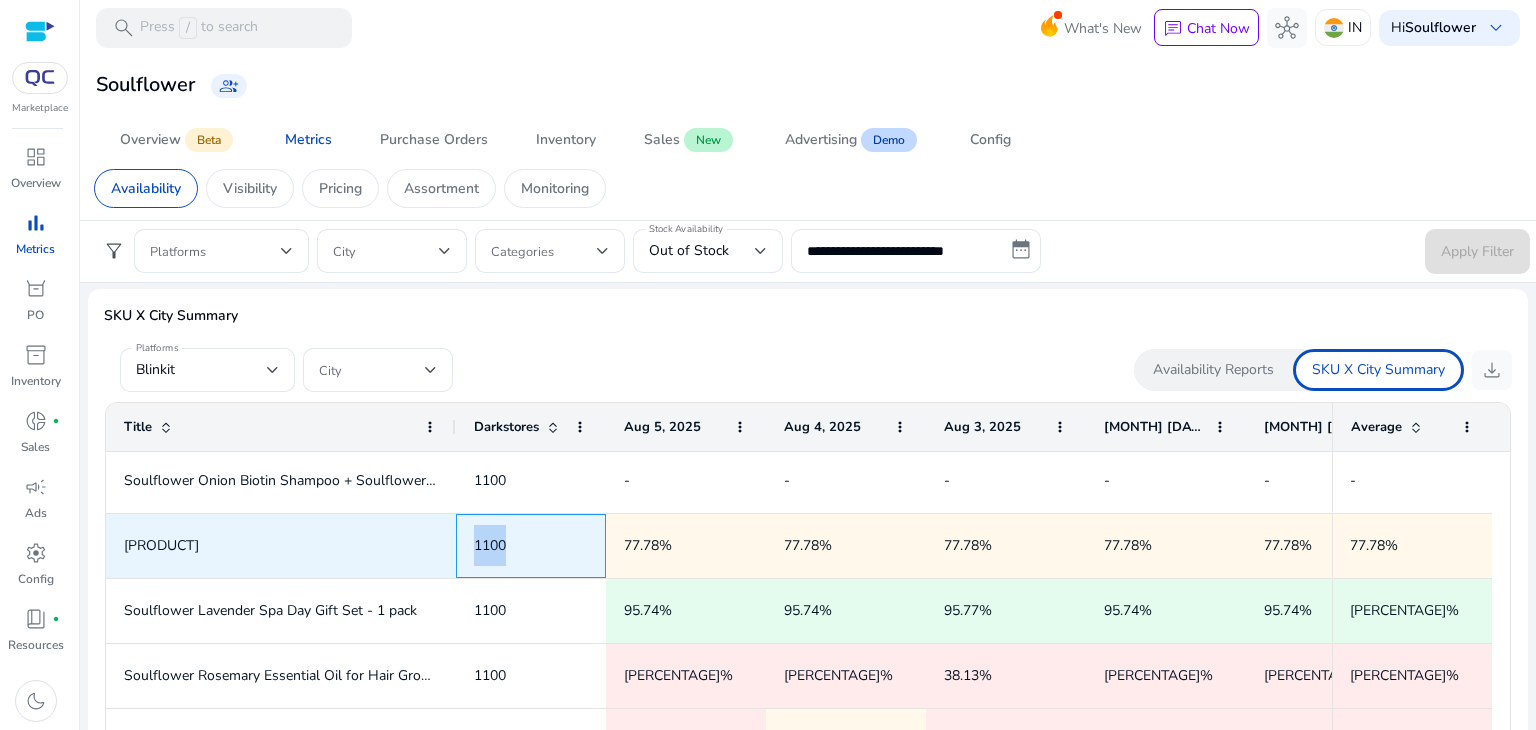 click on "1100" 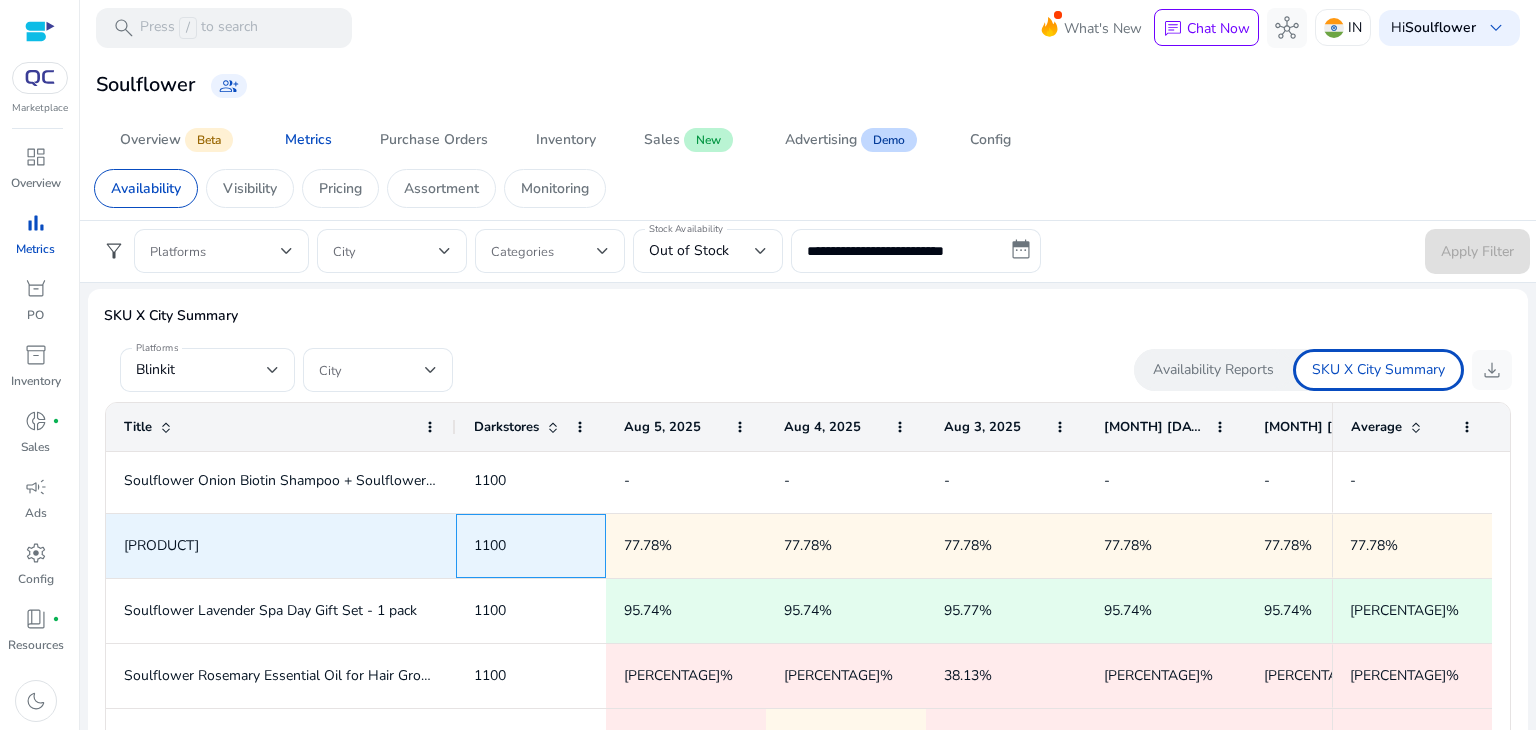 scroll, scrollTop: 0, scrollLeft: 367, axis: horizontal 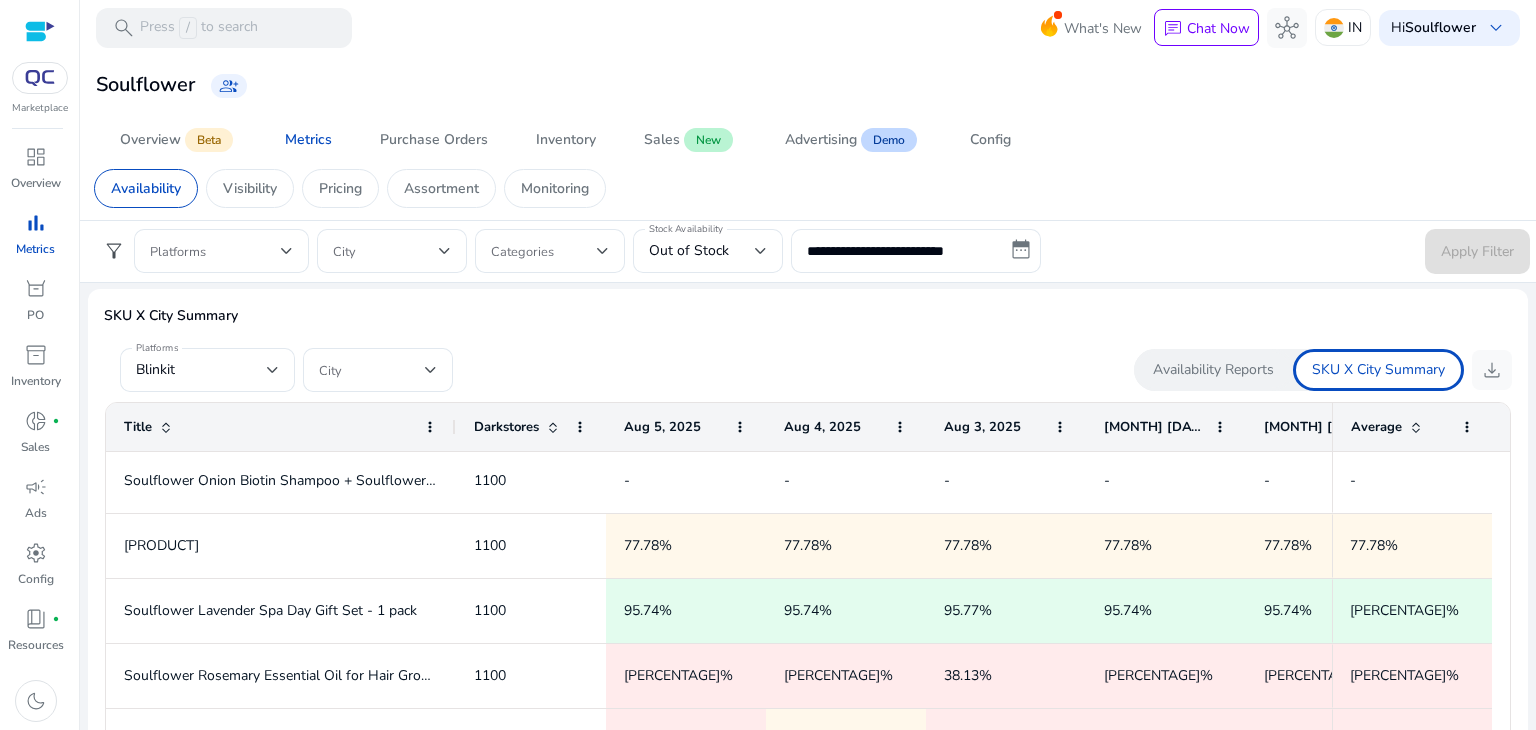 click on "Soulflower   group_add" 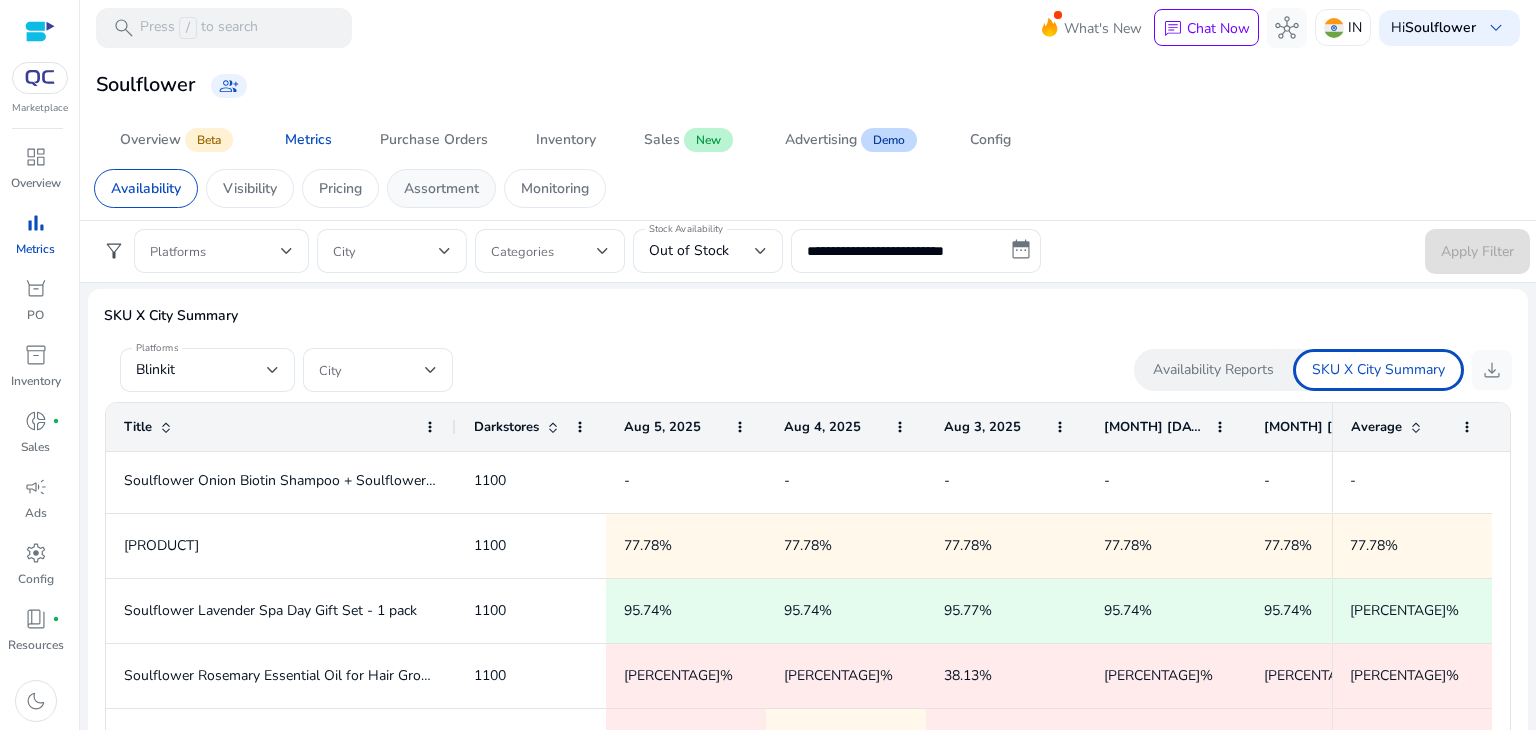 click on "Assortment" 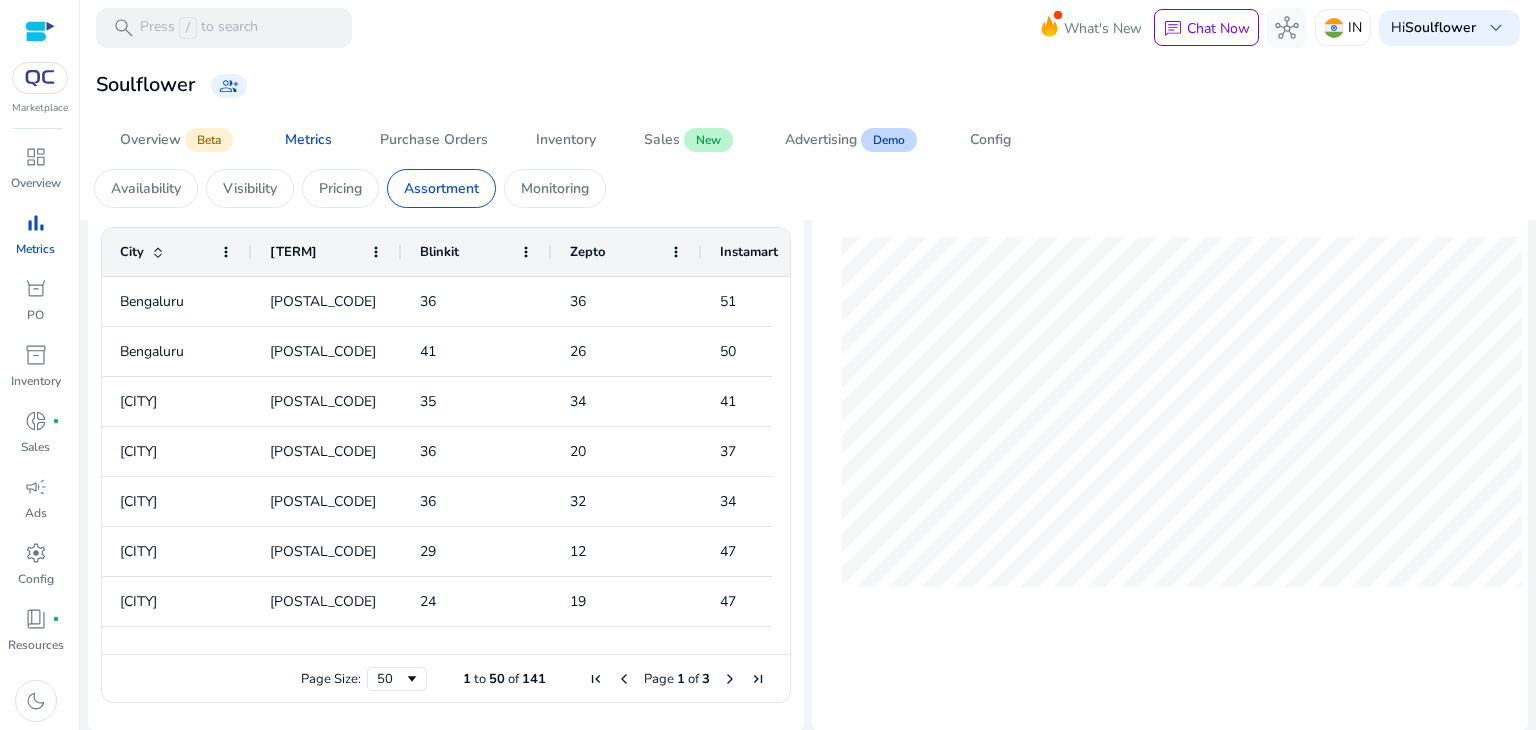 scroll, scrollTop: 591, scrollLeft: 0, axis: vertical 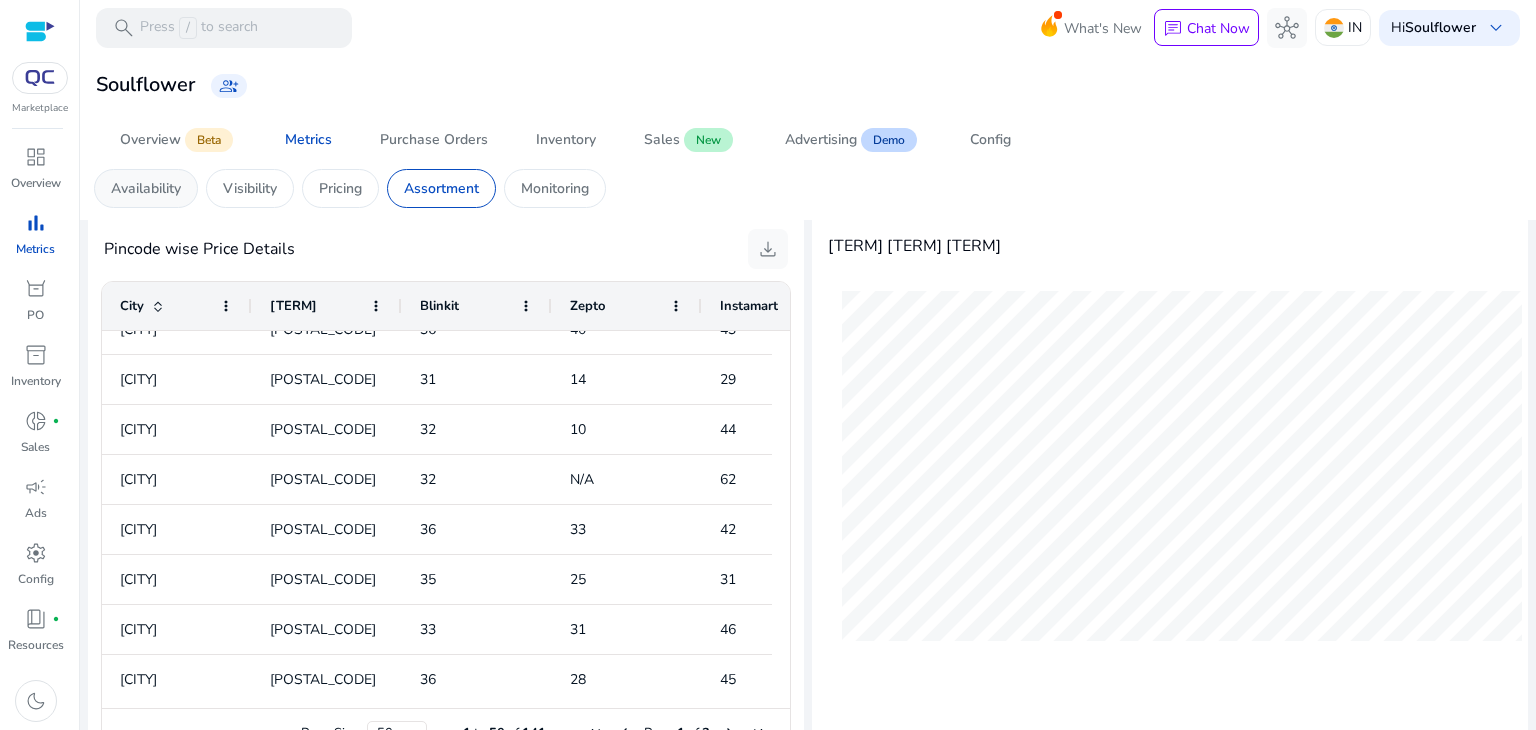 click on "Availability" 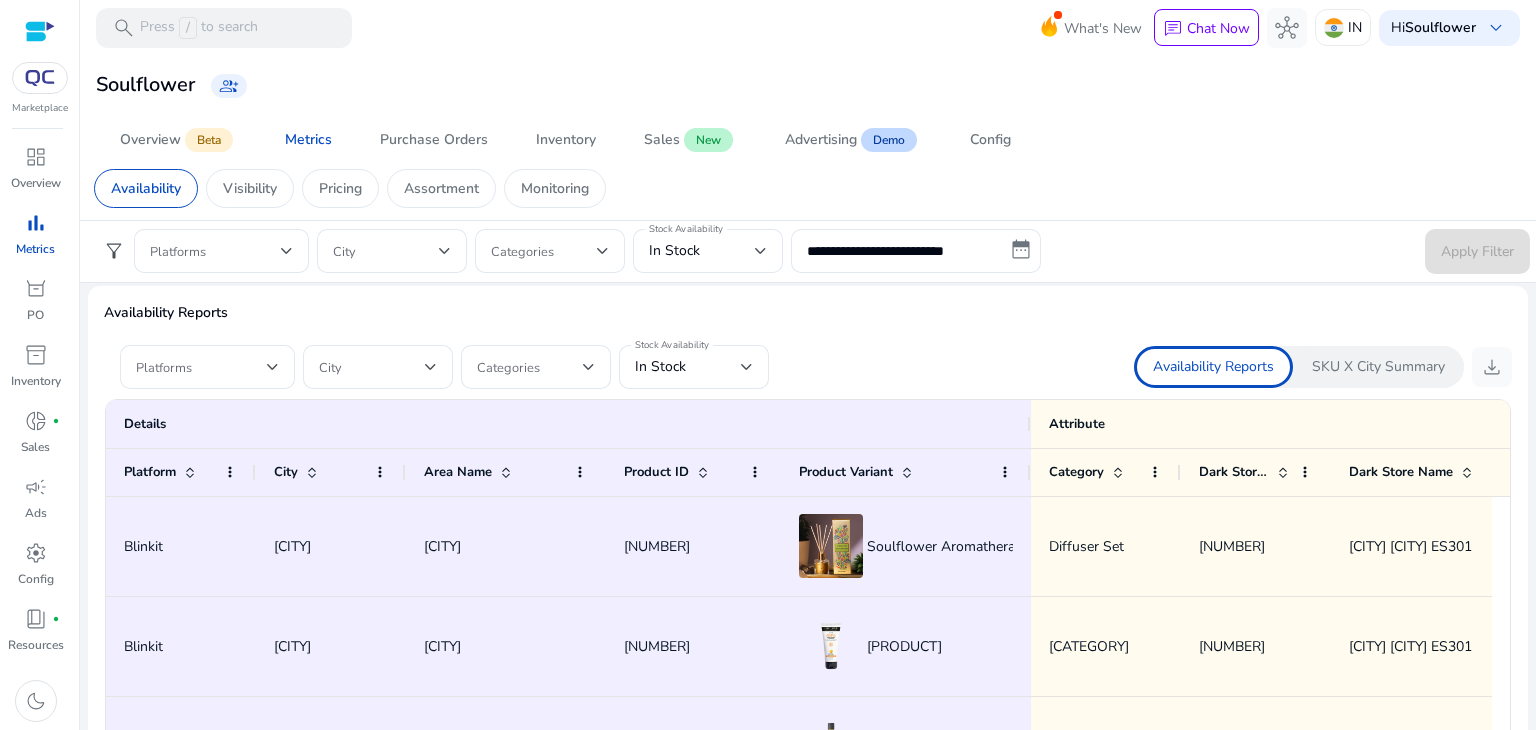 click on "SKU X City Summary" 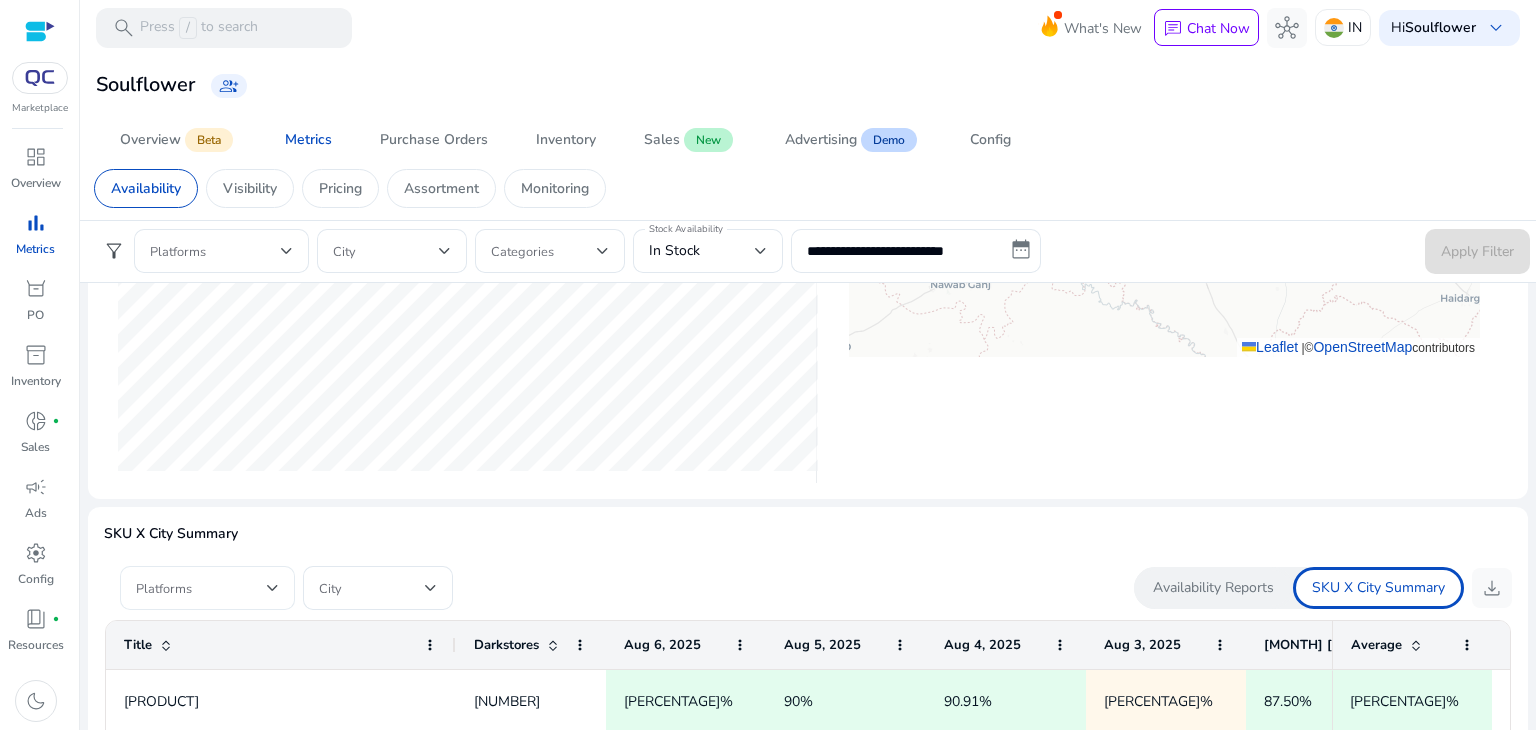 click at bounding box center (201, 588) 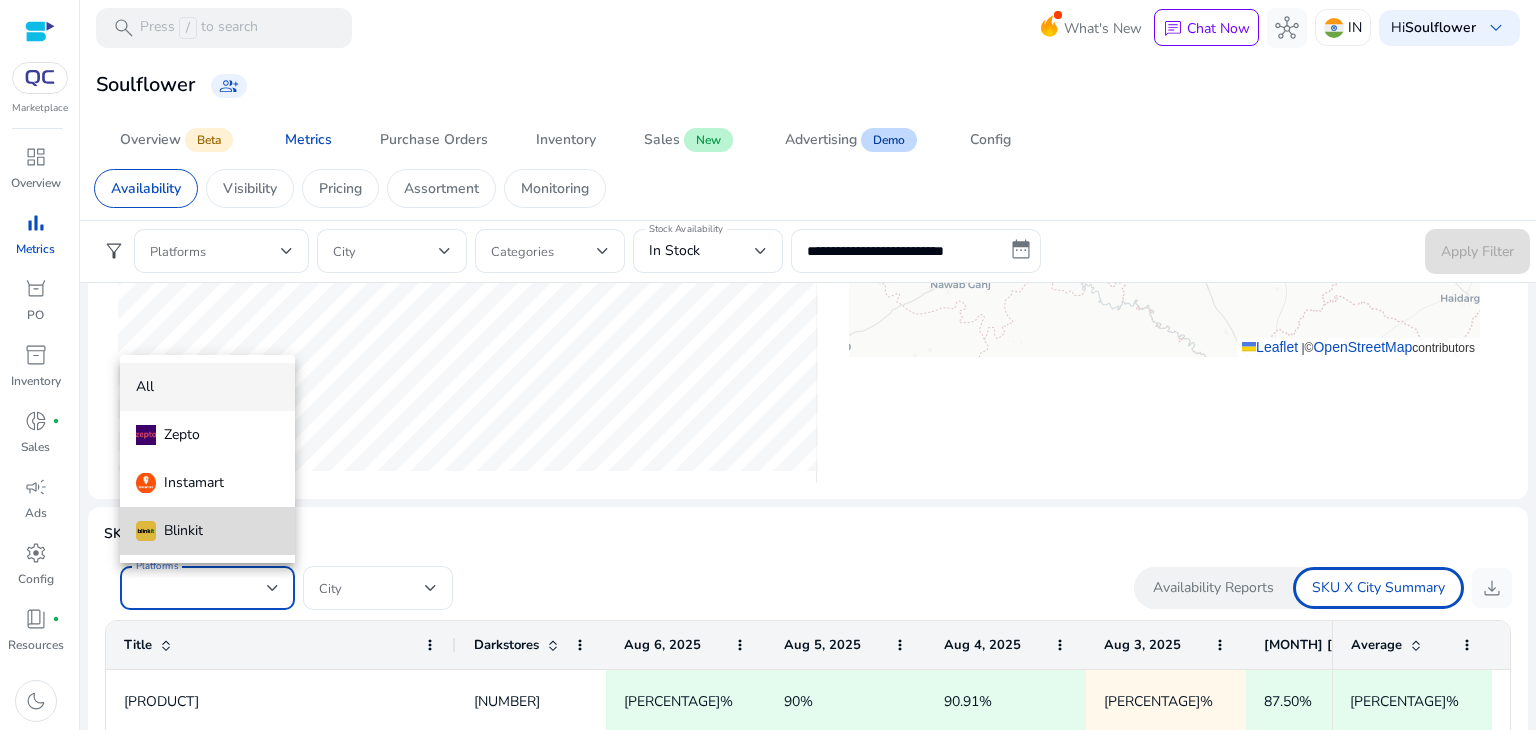 click on "Blinkit" at bounding box center [207, 531] 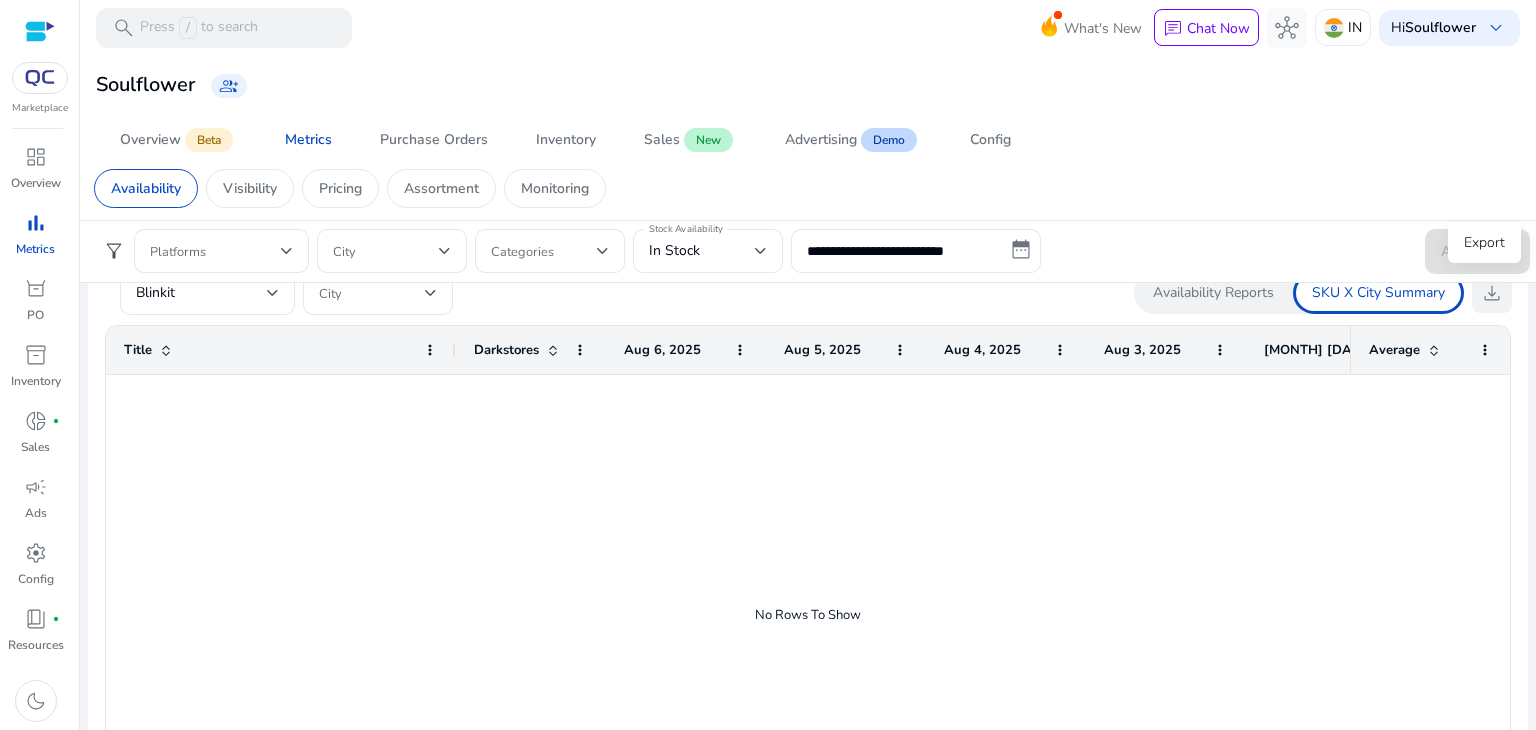 click on "download" 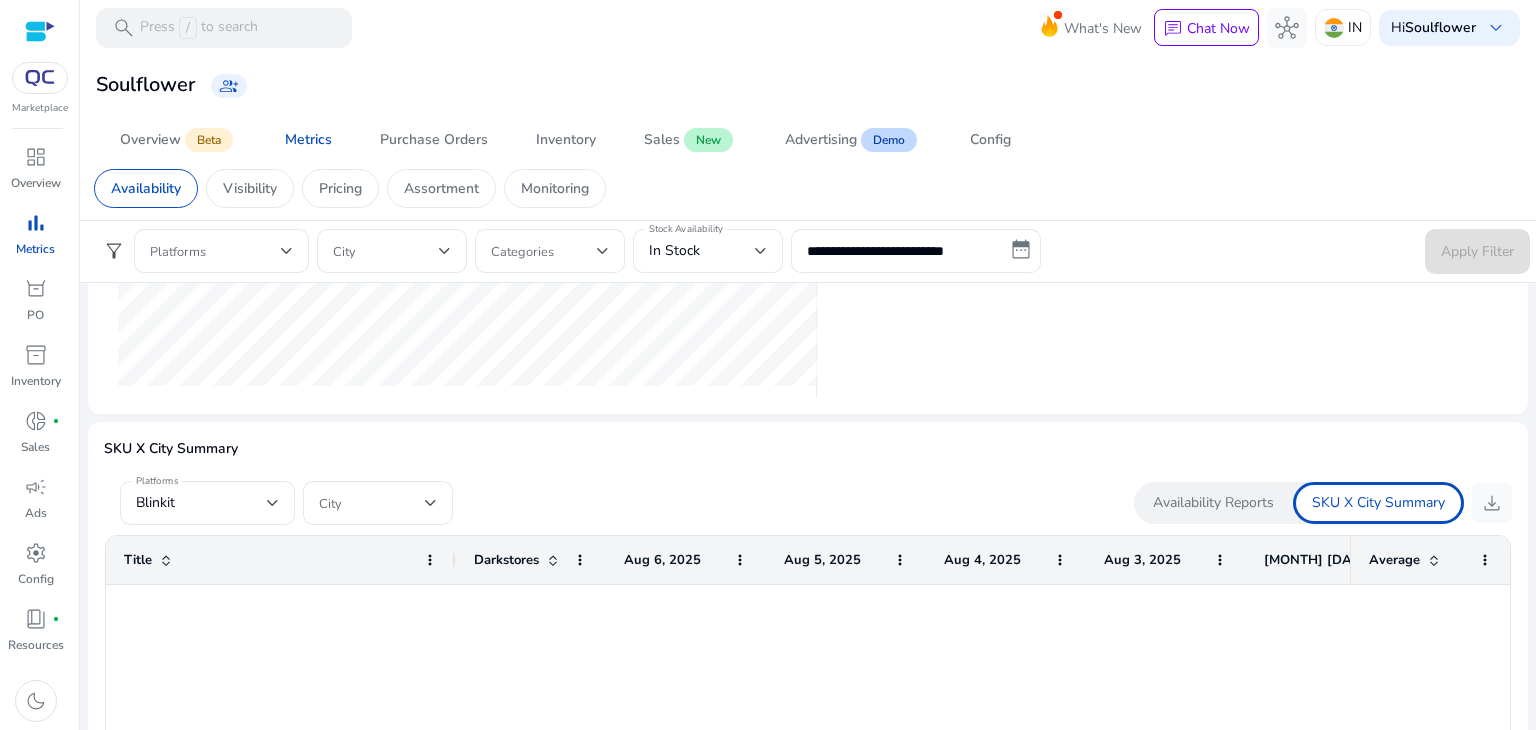 click on "Availability Reports" 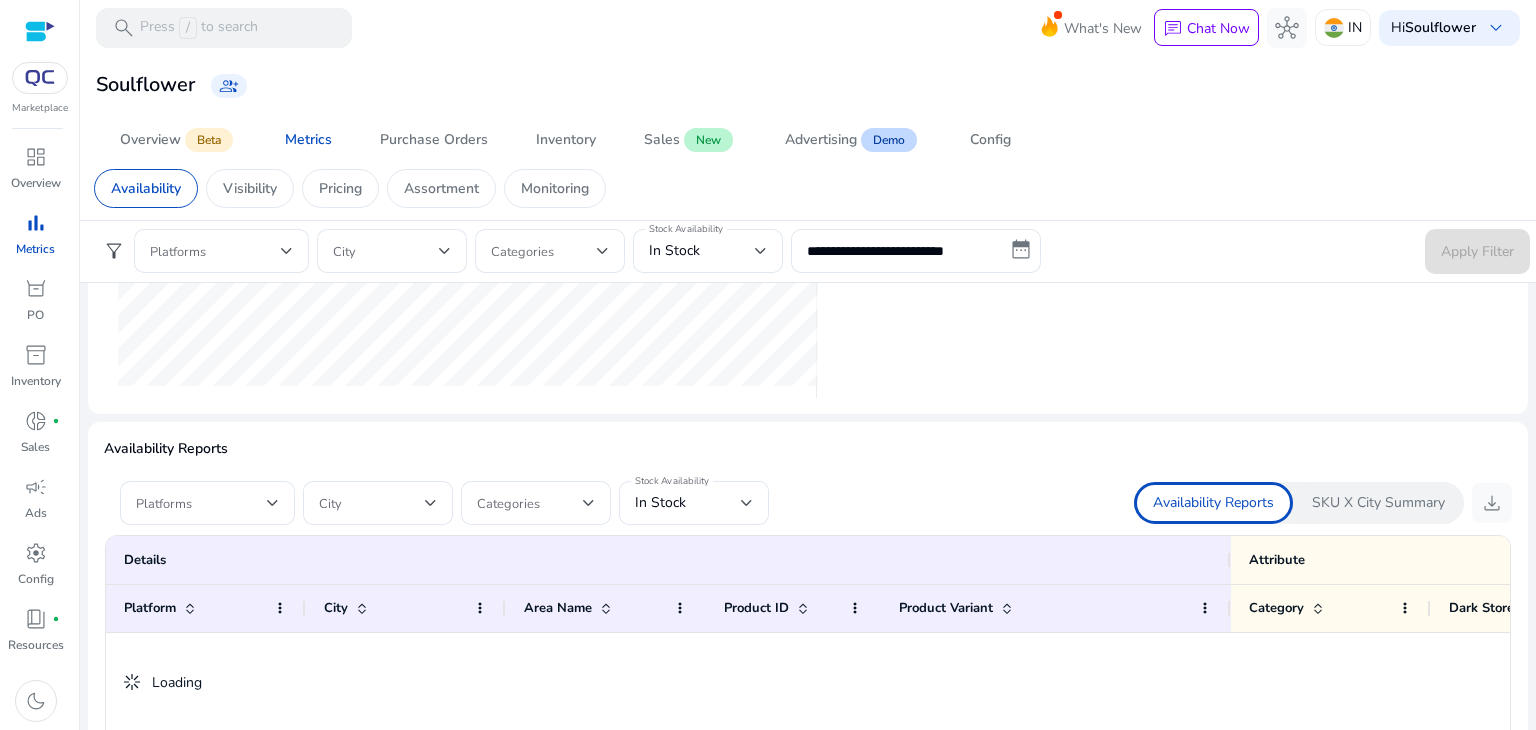 scroll, scrollTop: 0, scrollLeft: 0, axis: both 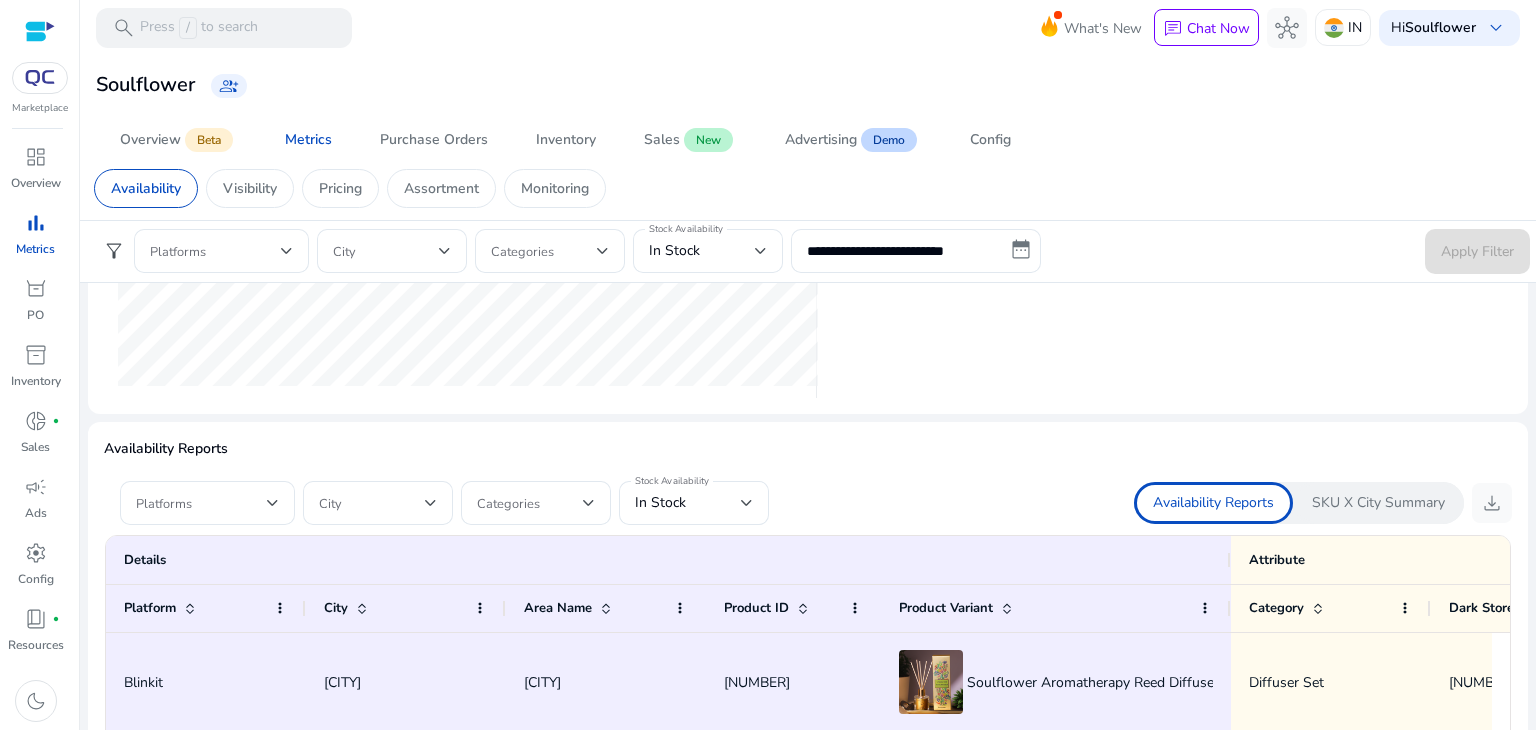 click on "SKU X City Summary" 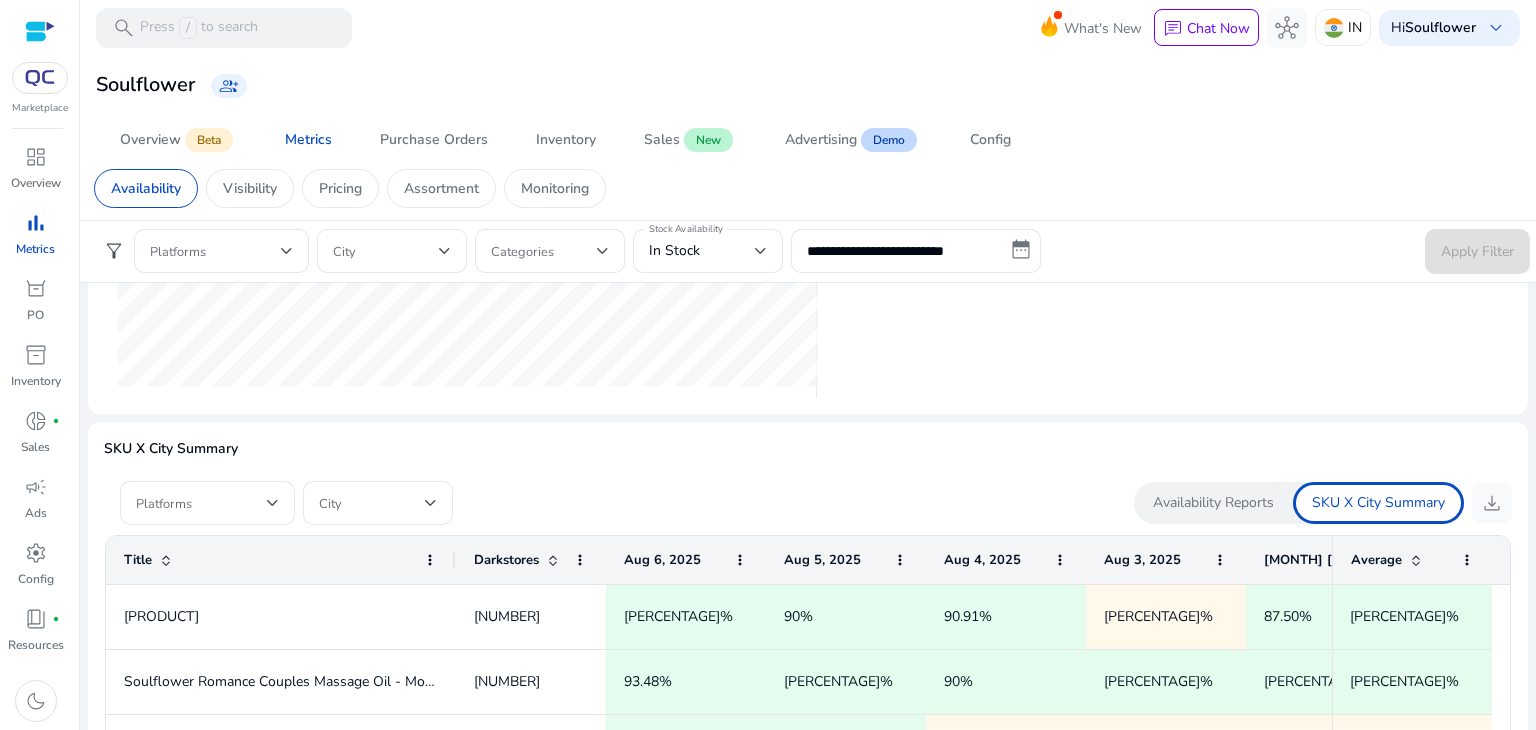 click on "Availability Reports" 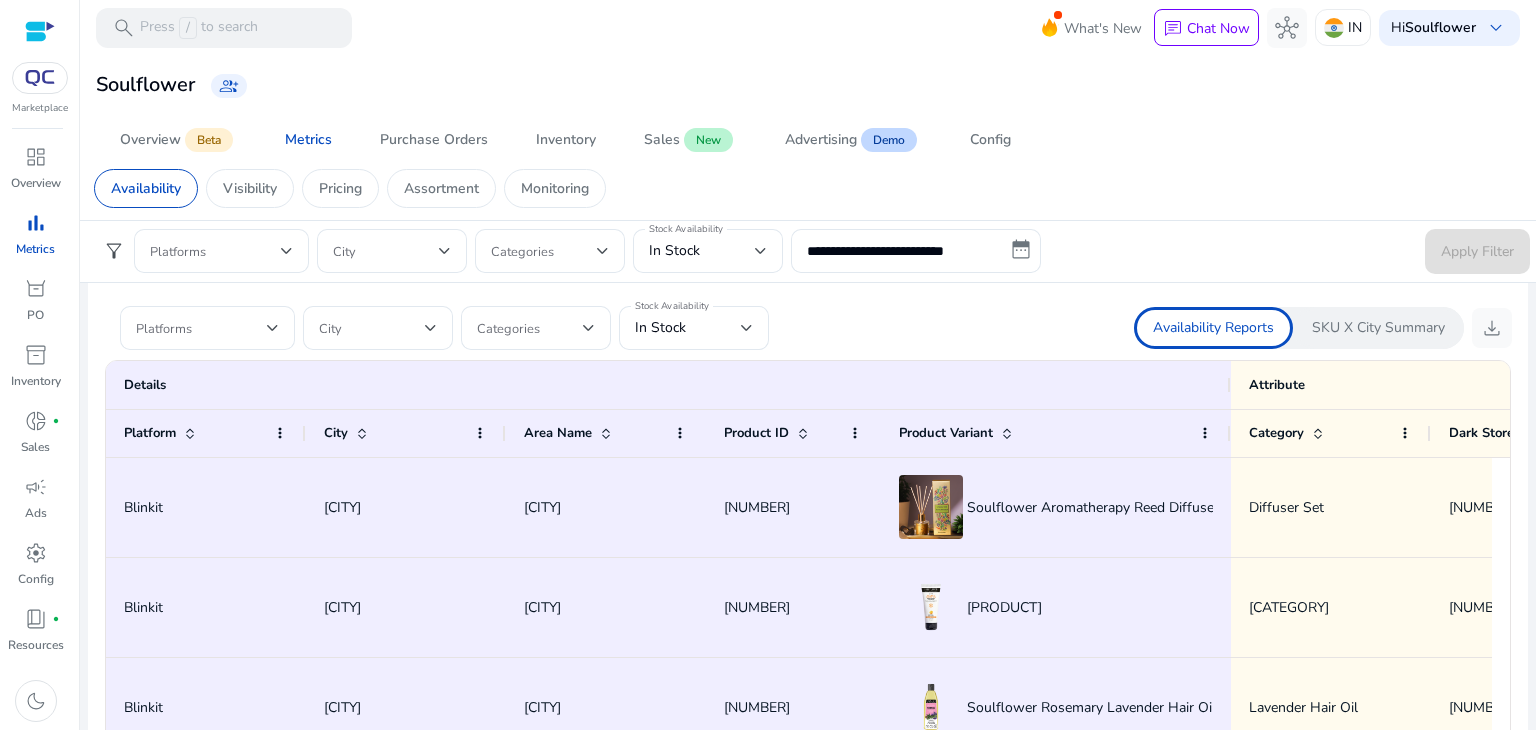 scroll, scrollTop: 1209, scrollLeft: 0, axis: vertical 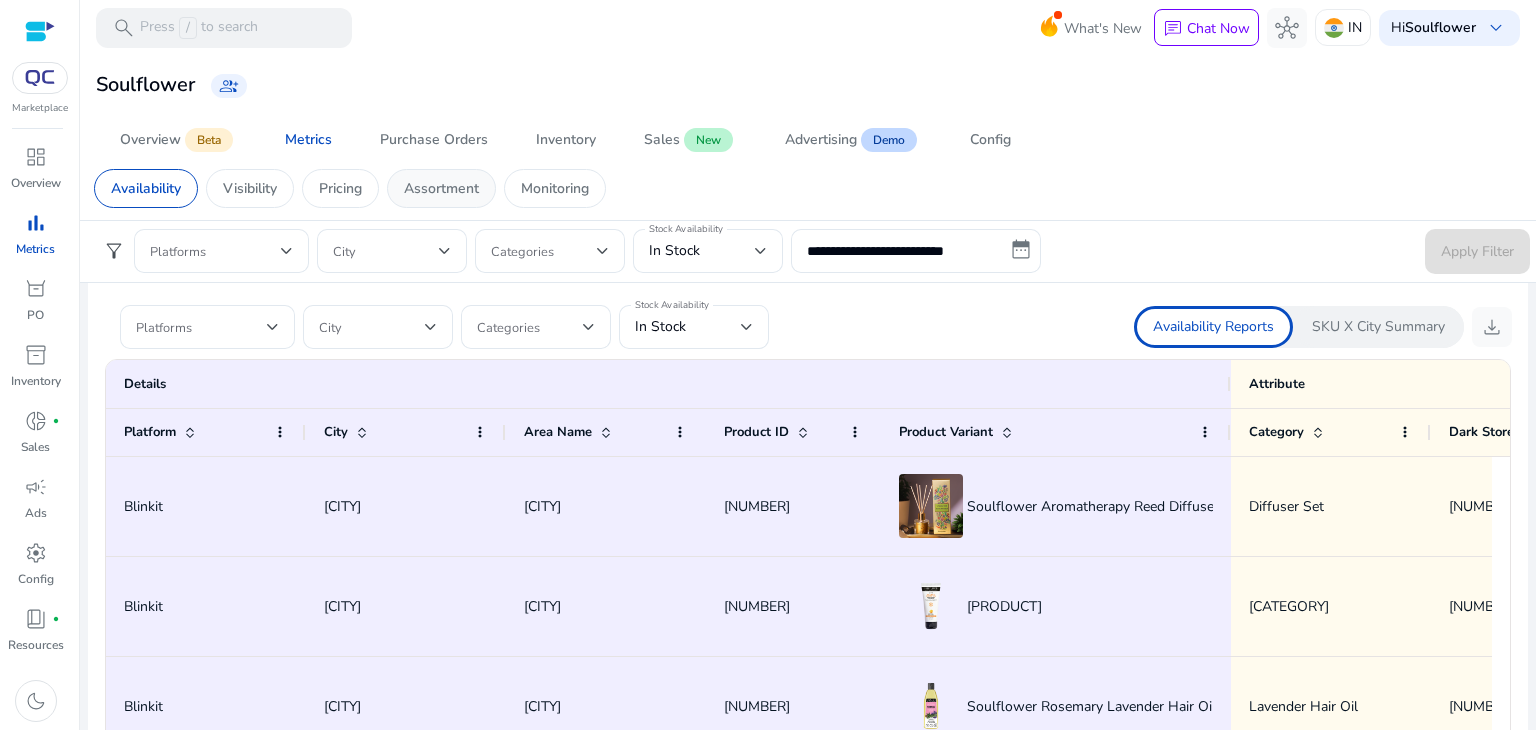 click on "Assortment" 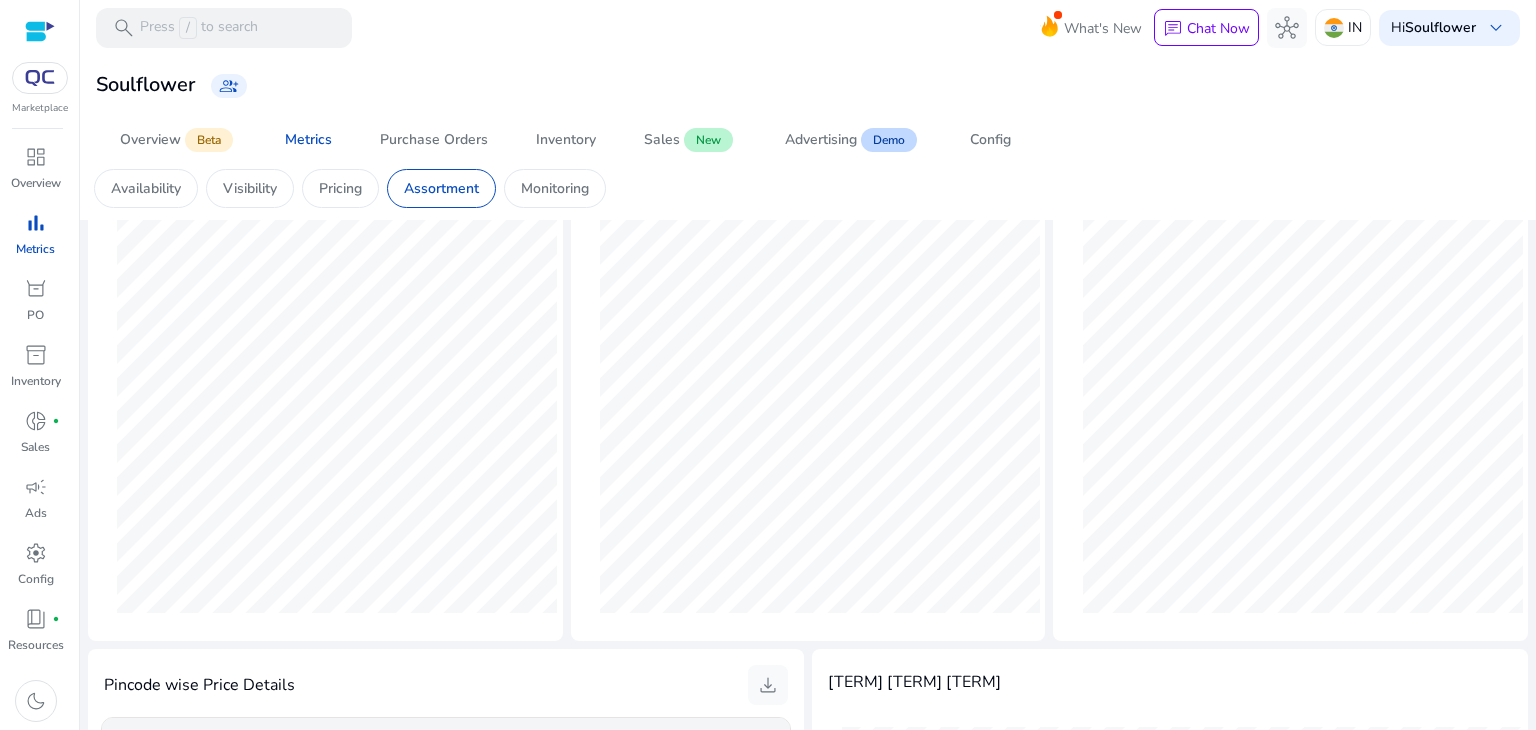 scroll, scrollTop: 0, scrollLeft: 0, axis: both 